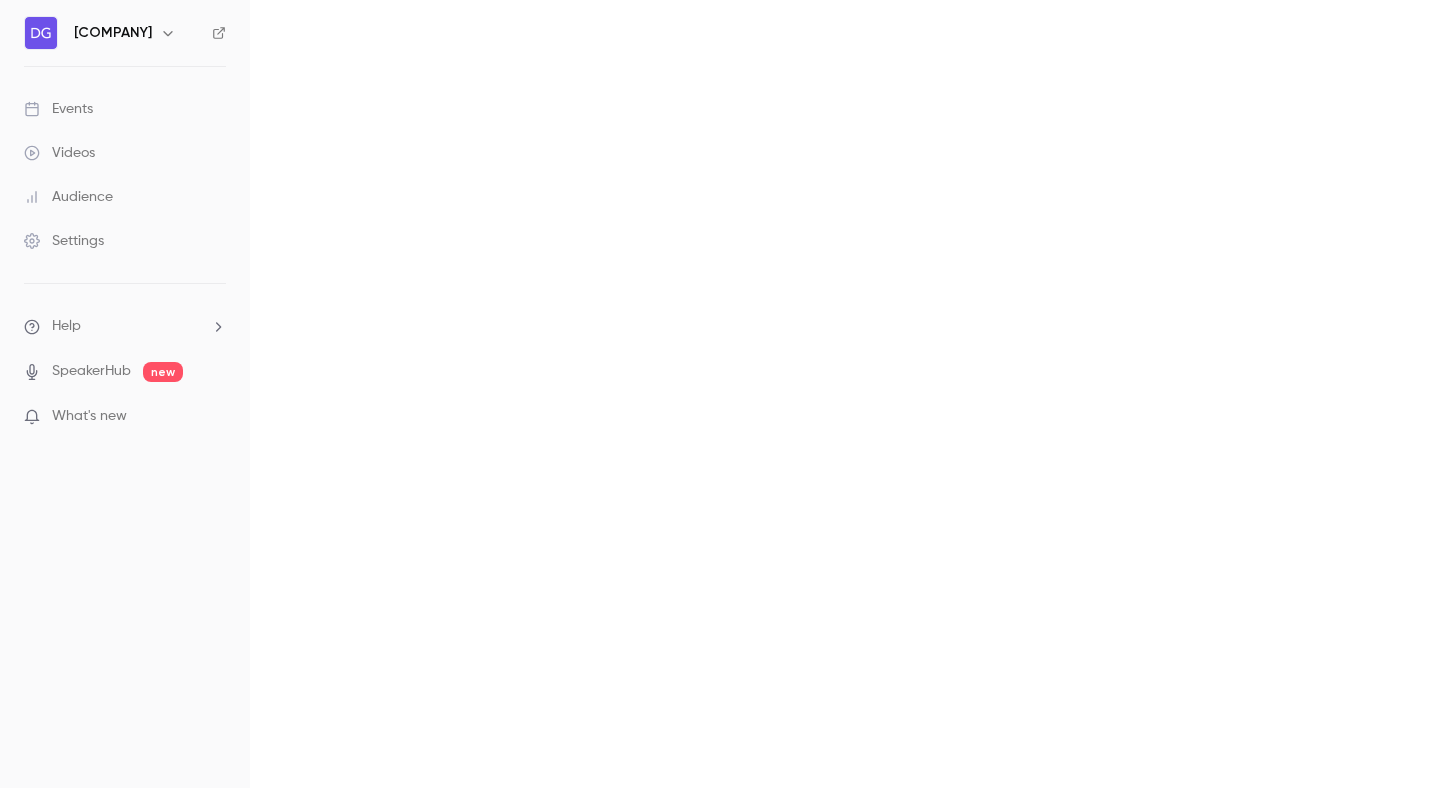 scroll, scrollTop: 0, scrollLeft: 0, axis: both 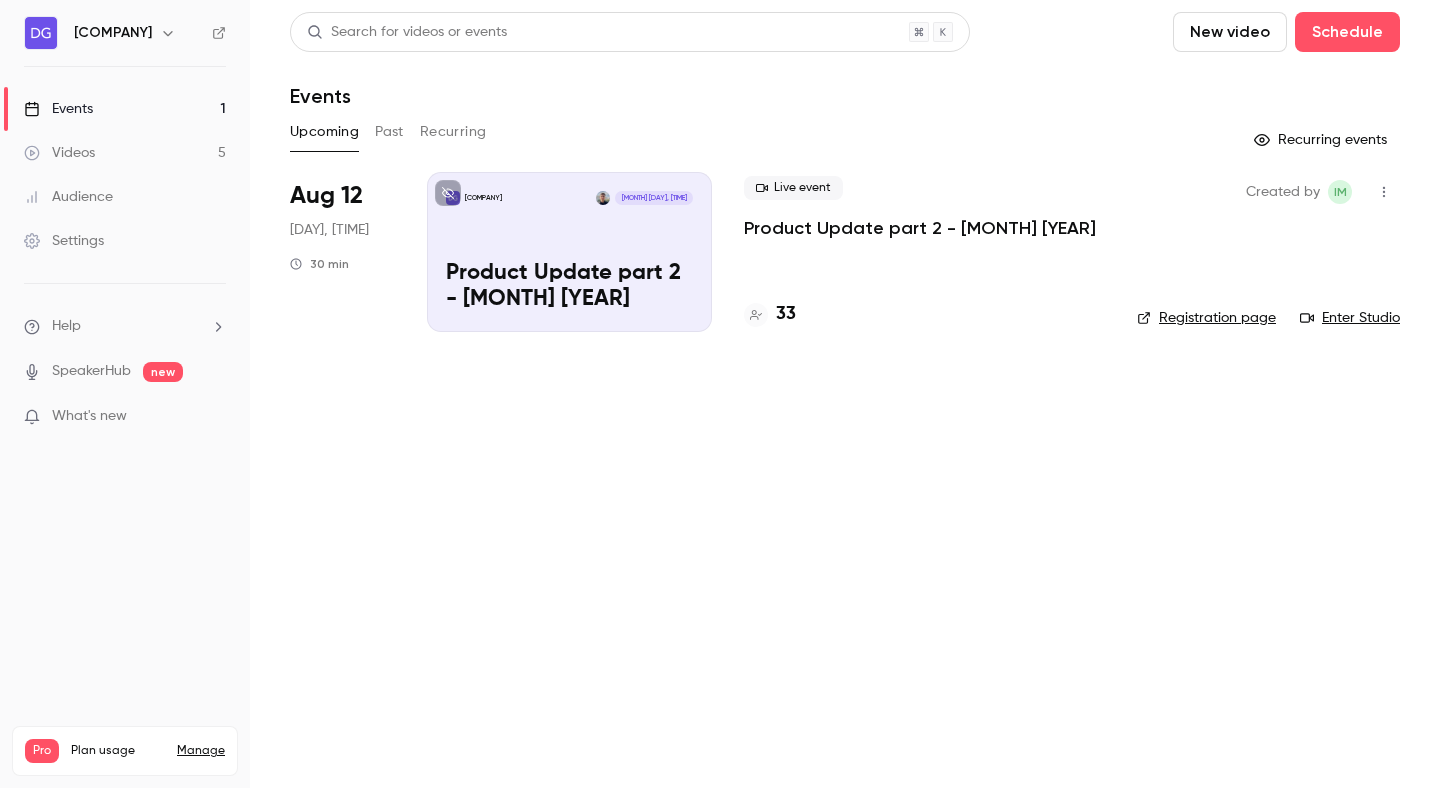 click on "Videos 5" at bounding box center [125, 153] 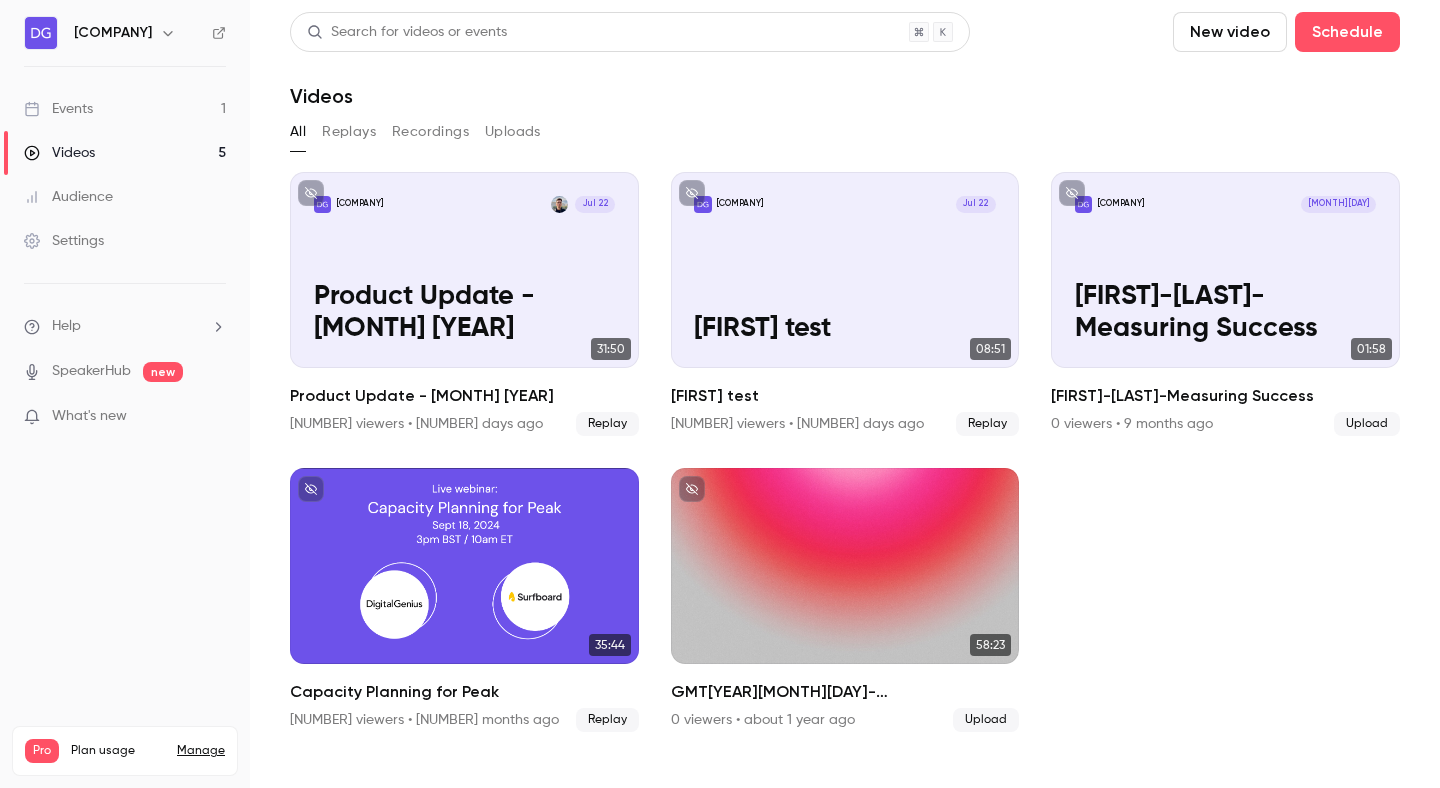 click on "Events 1" at bounding box center (125, 109) 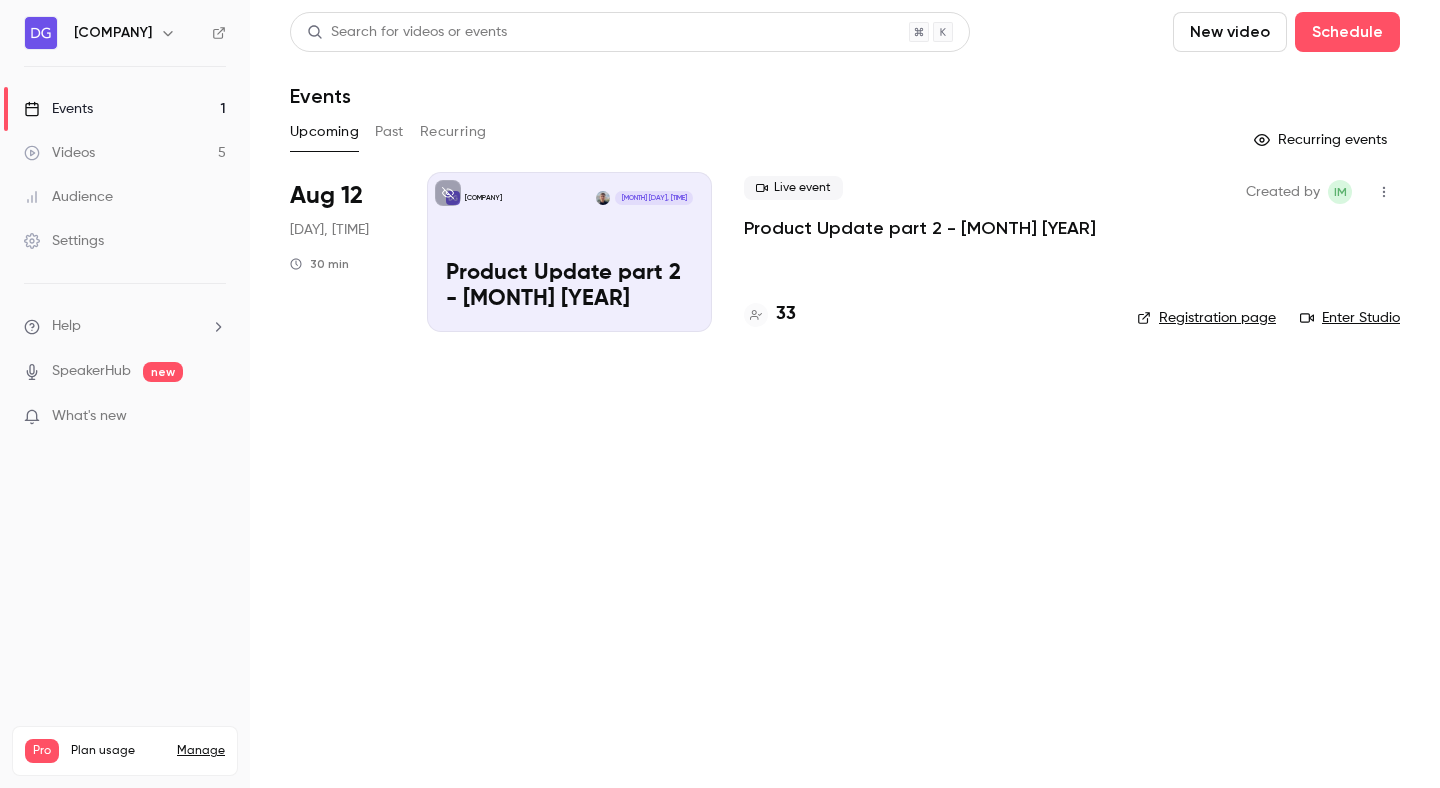 click on "Product Update part 2 - August 2025" at bounding box center (920, 228) 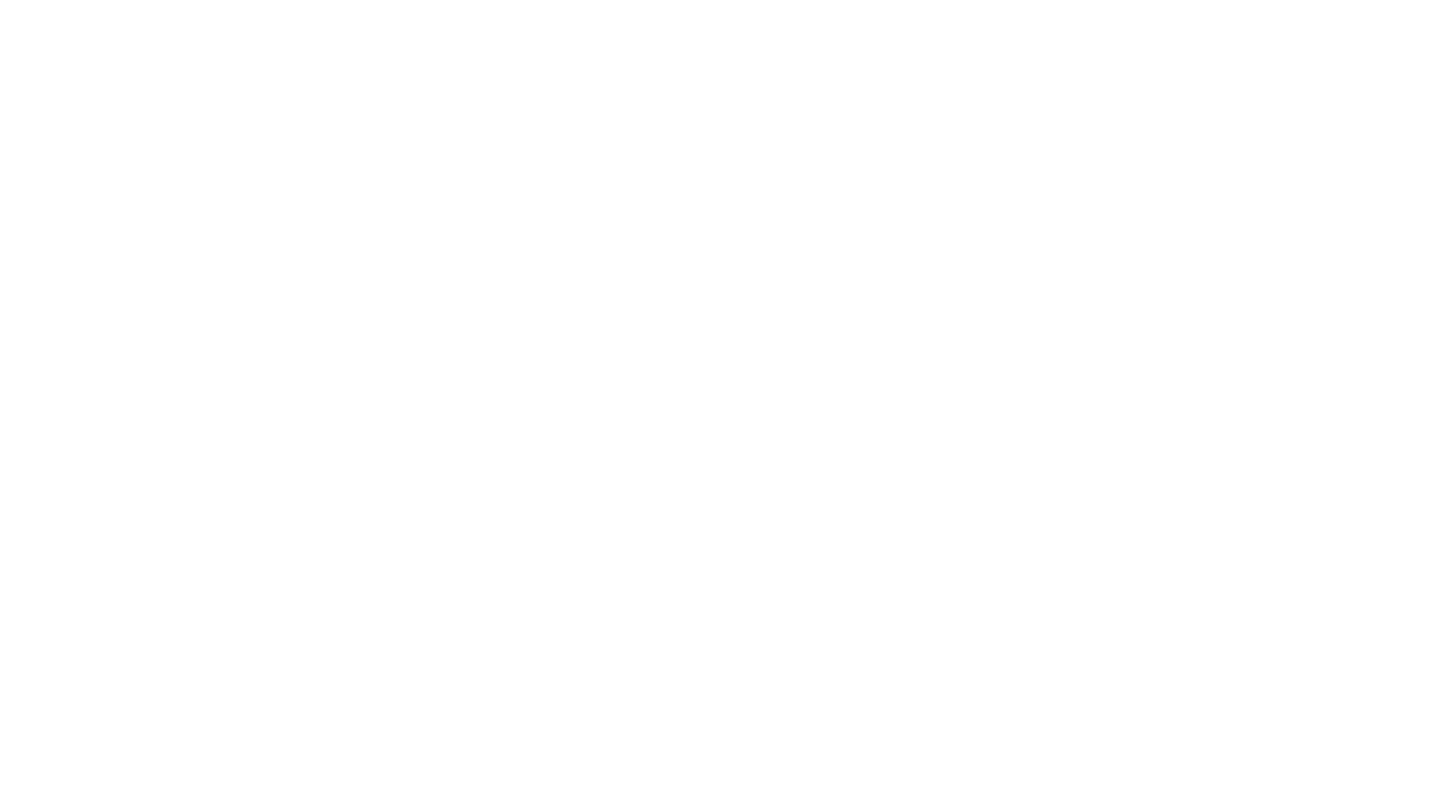 scroll, scrollTop: 0, scrollLeft: 0, axis: both 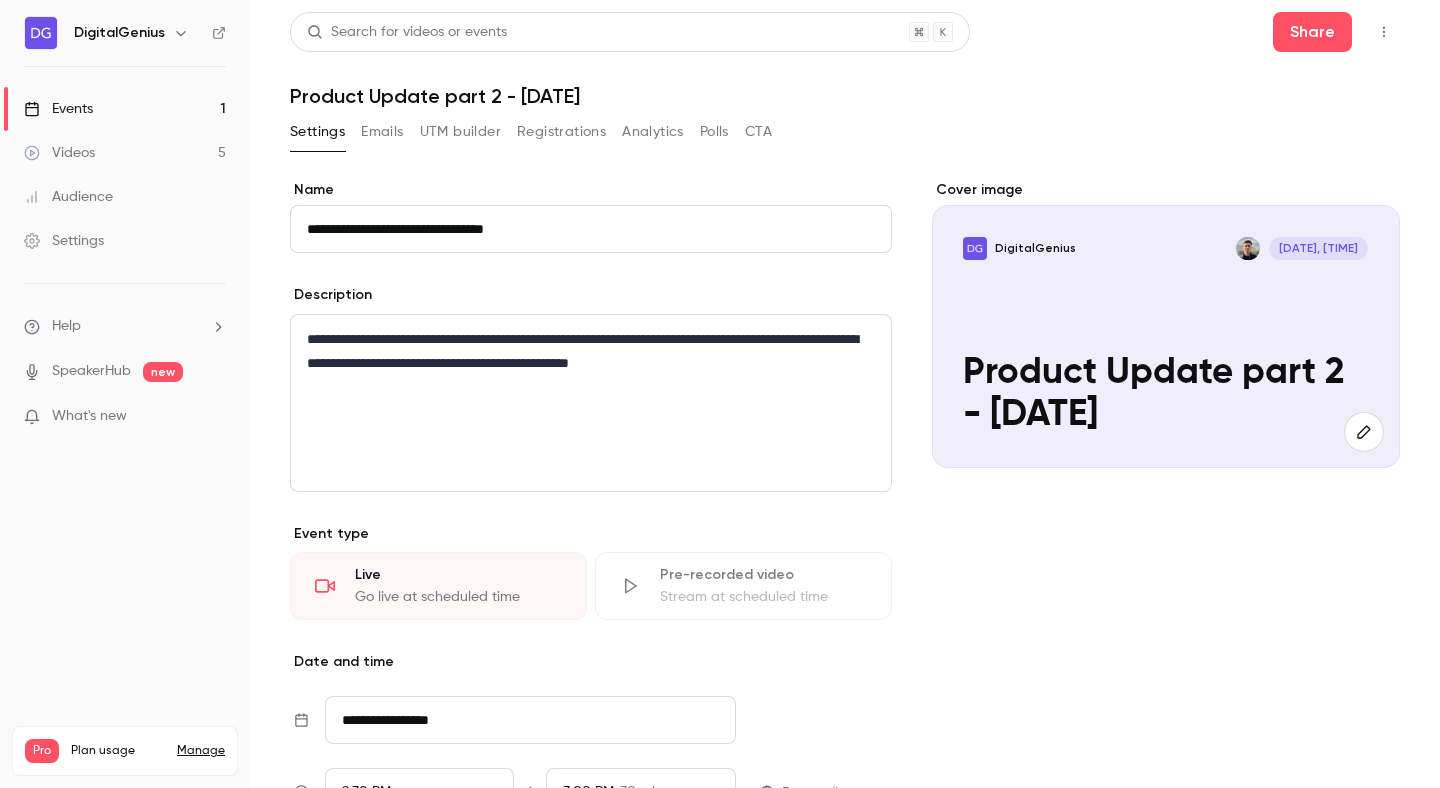 click on "Emails" at bounding box center (382, 132) 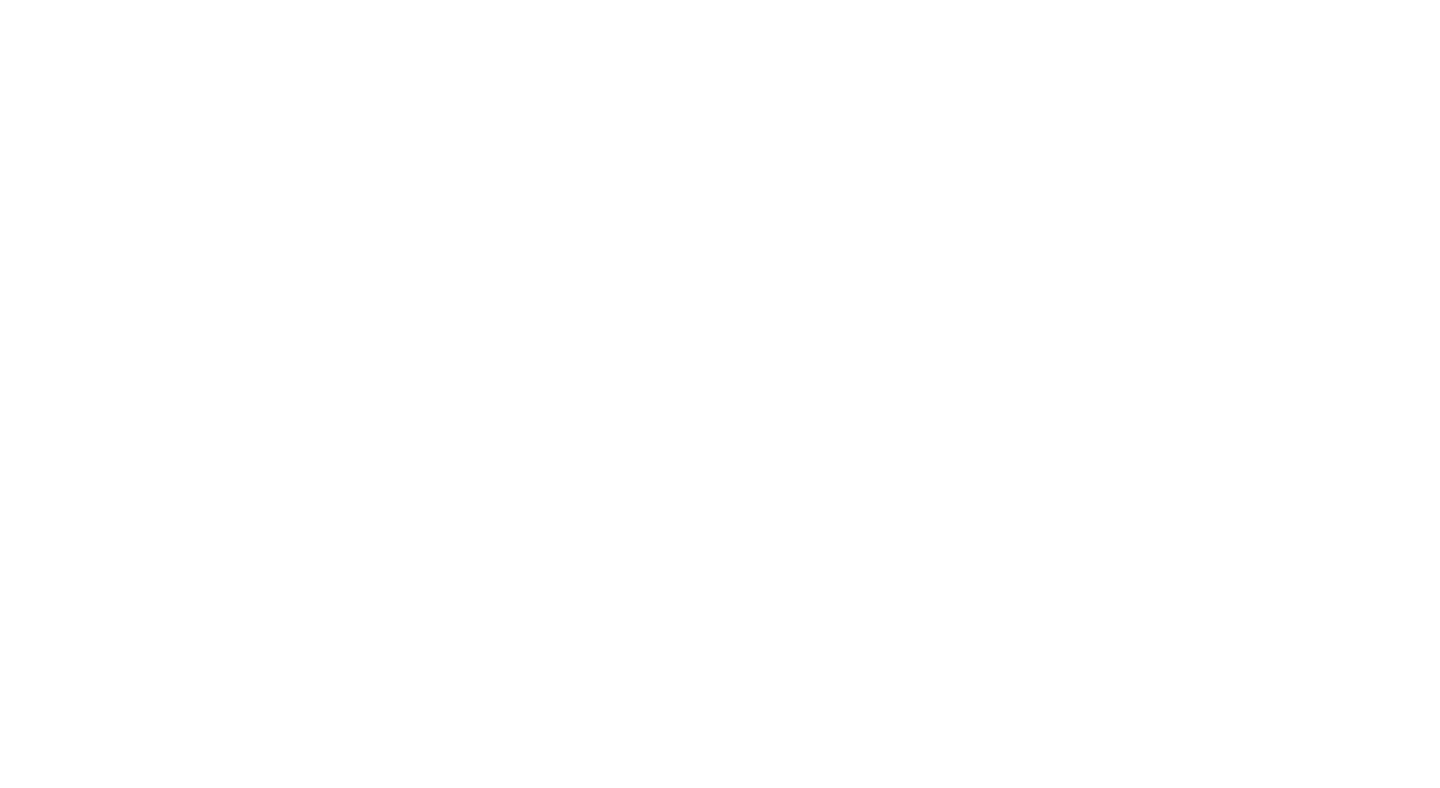 scroll, scrollTop: 0, scrollLeft: 0, axis: both 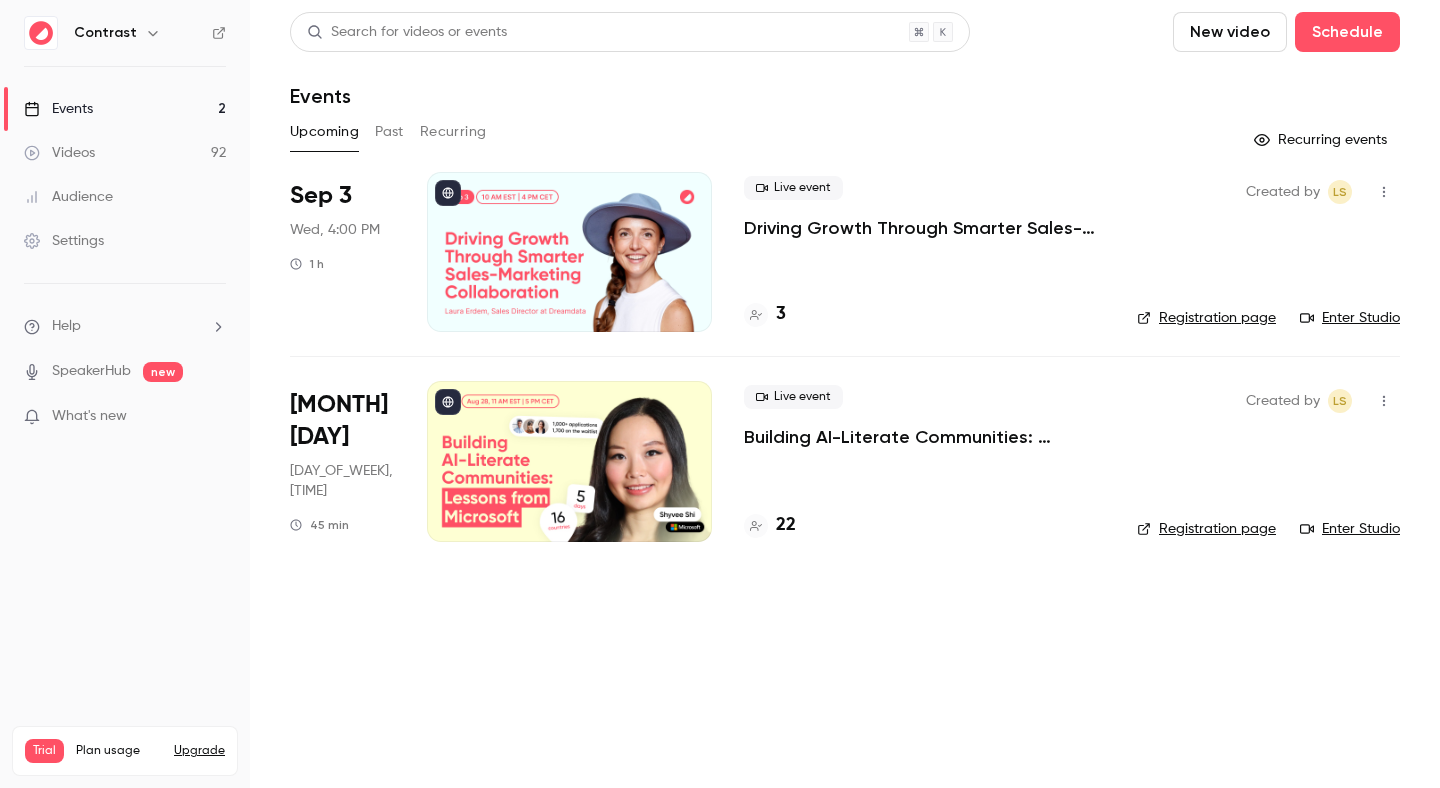 click on "Audience" at bounding box center (125, 197) 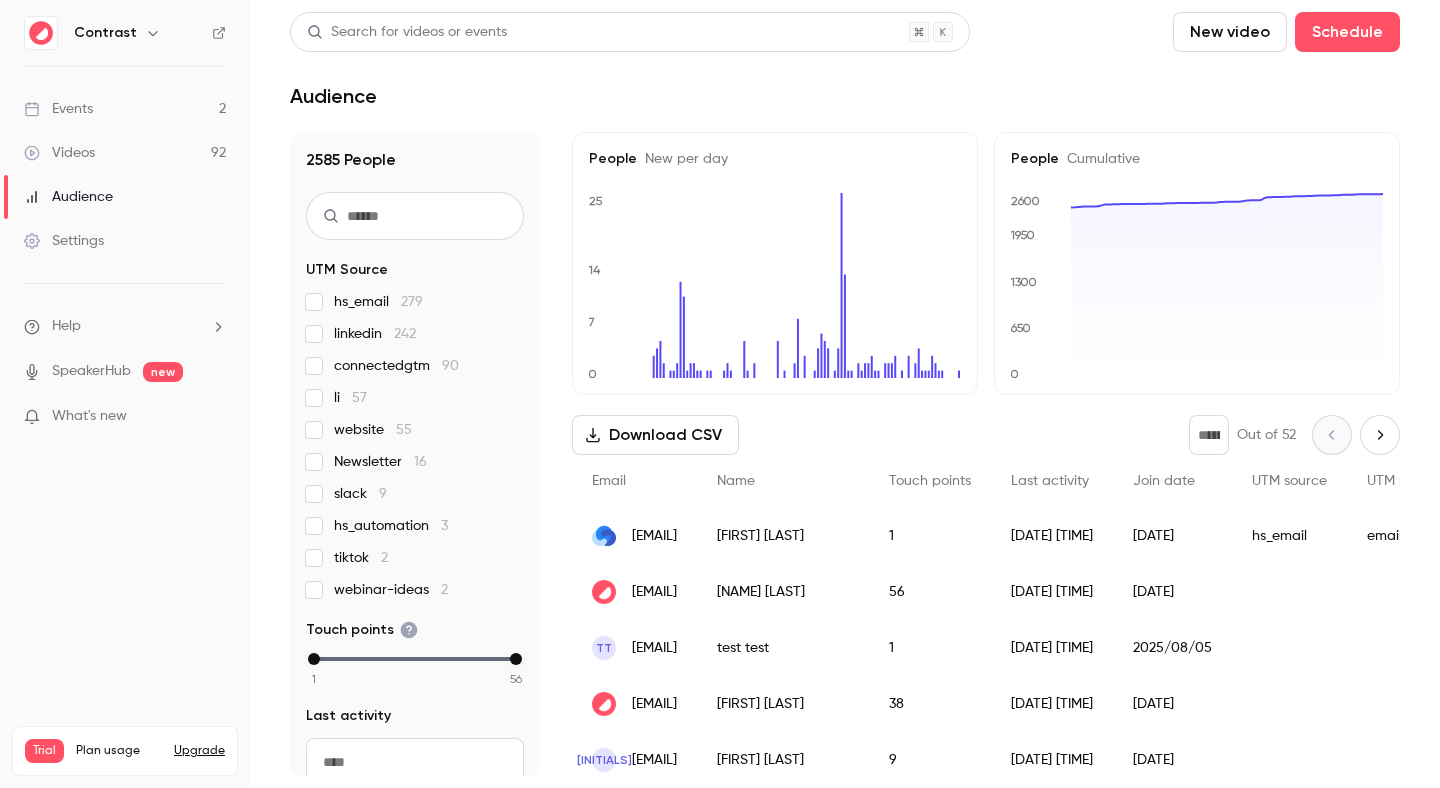 click on "Settings" at bounding box center (125, 241) 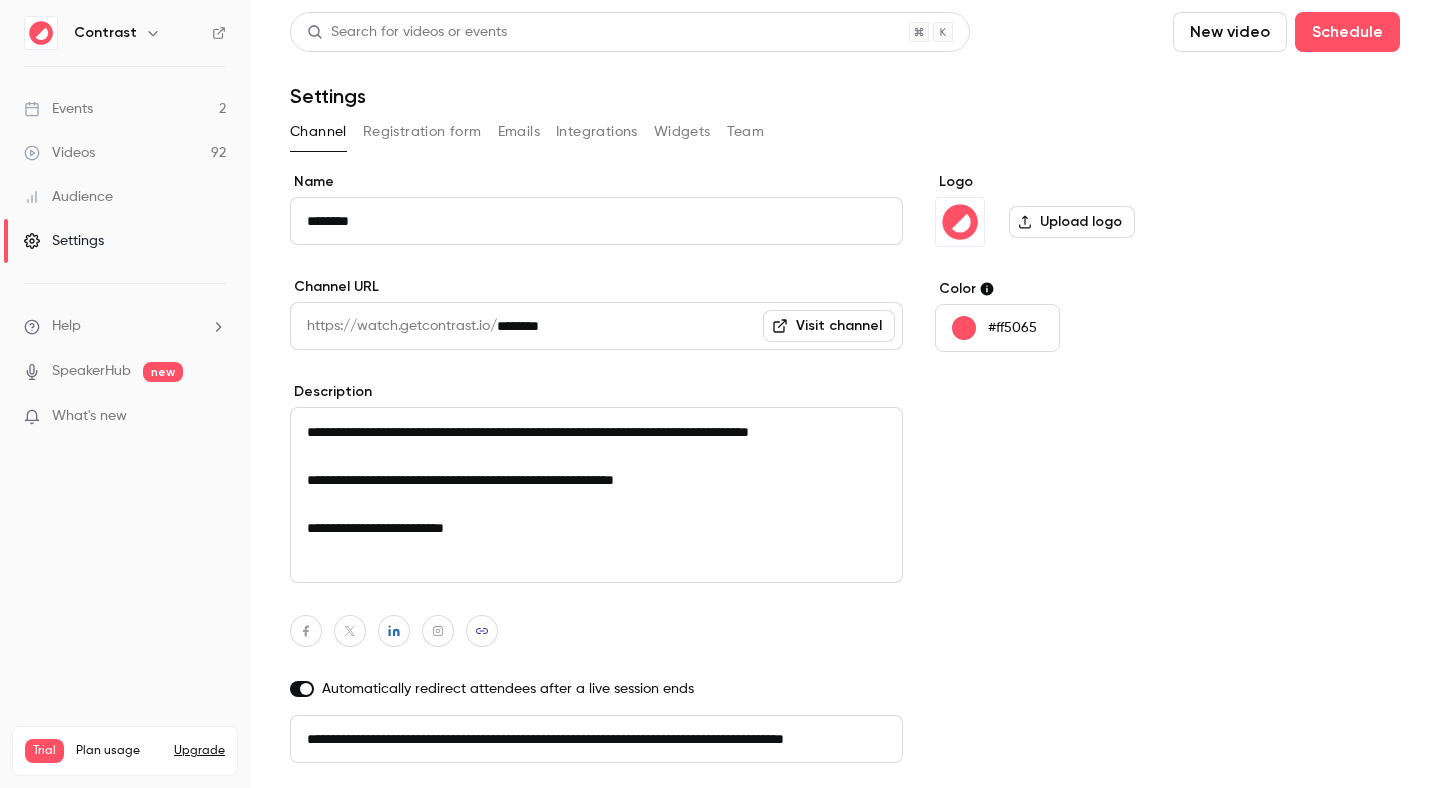 scroll, scrollTop: 0, scrollLeft: 113, axis: horizontal 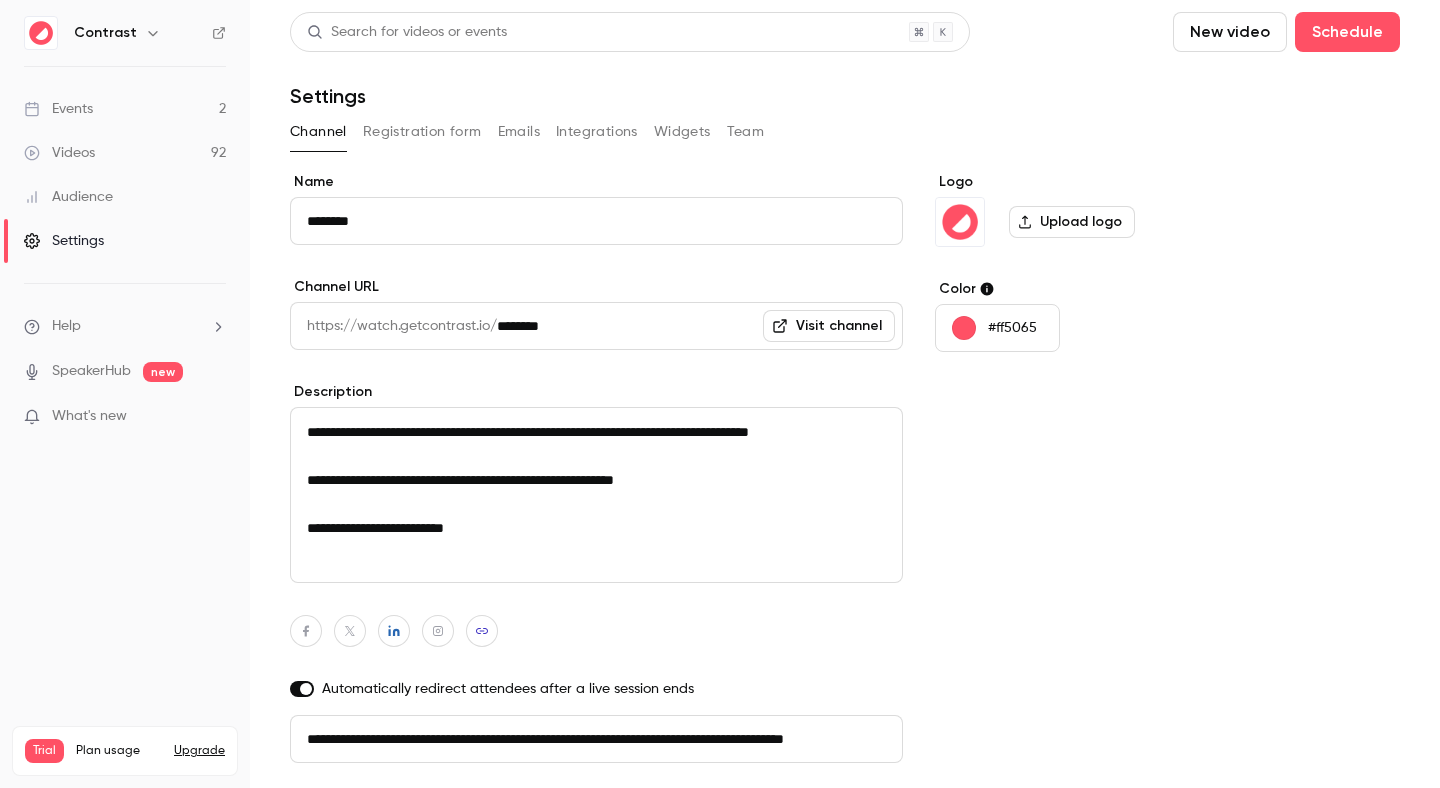 click on "Videos 92" at bounding box center (125, 153) 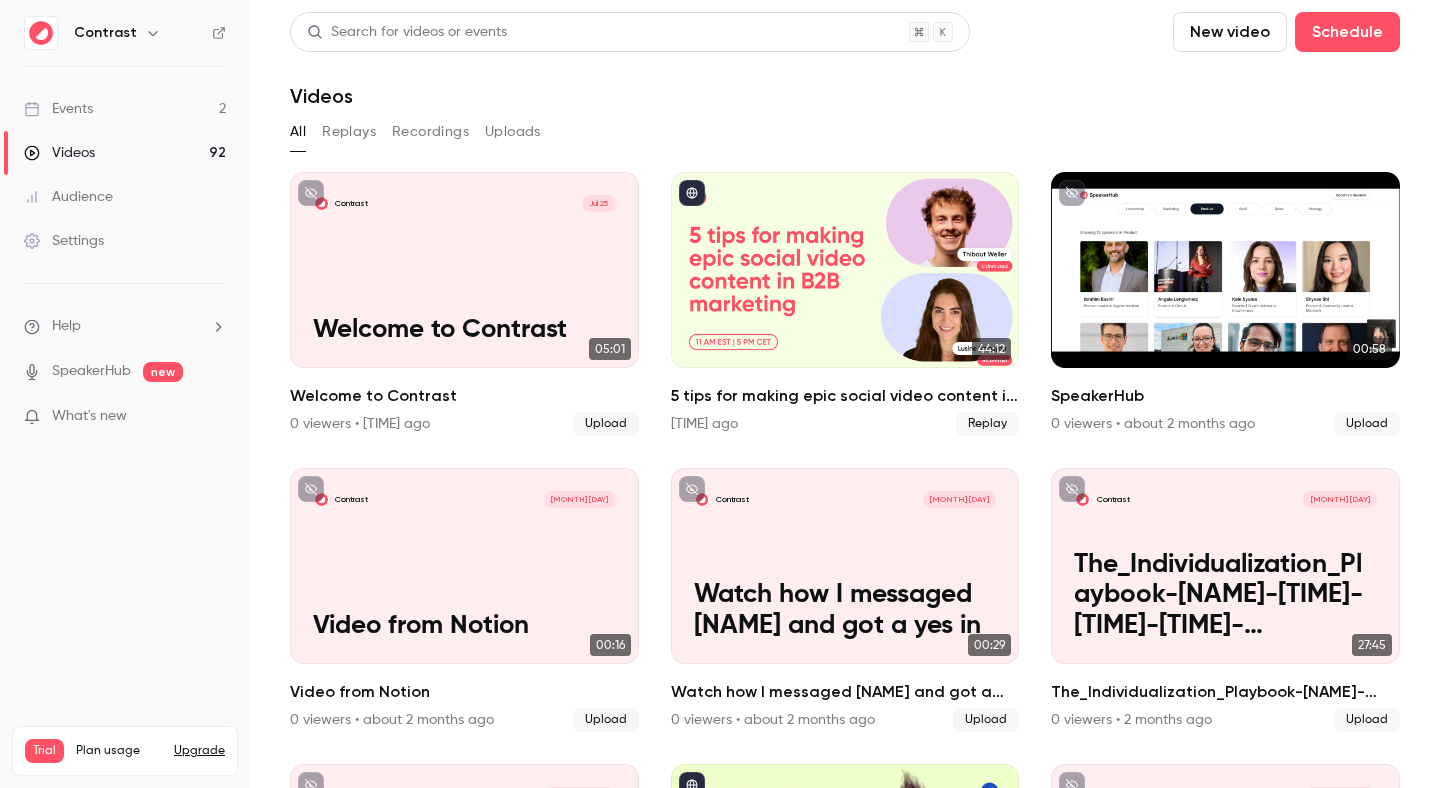 click 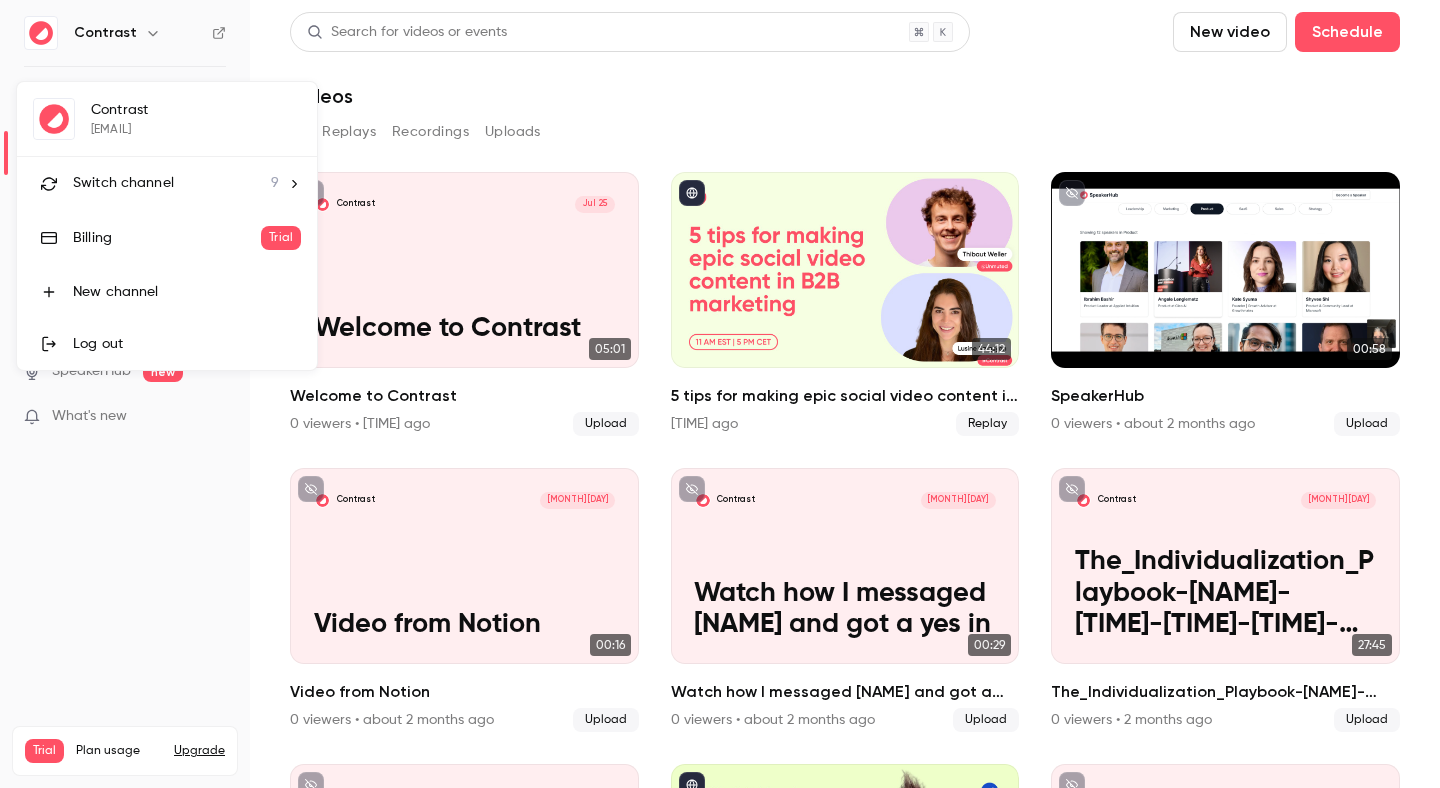 click on "Switch channel" at bounding box center (123, 183) 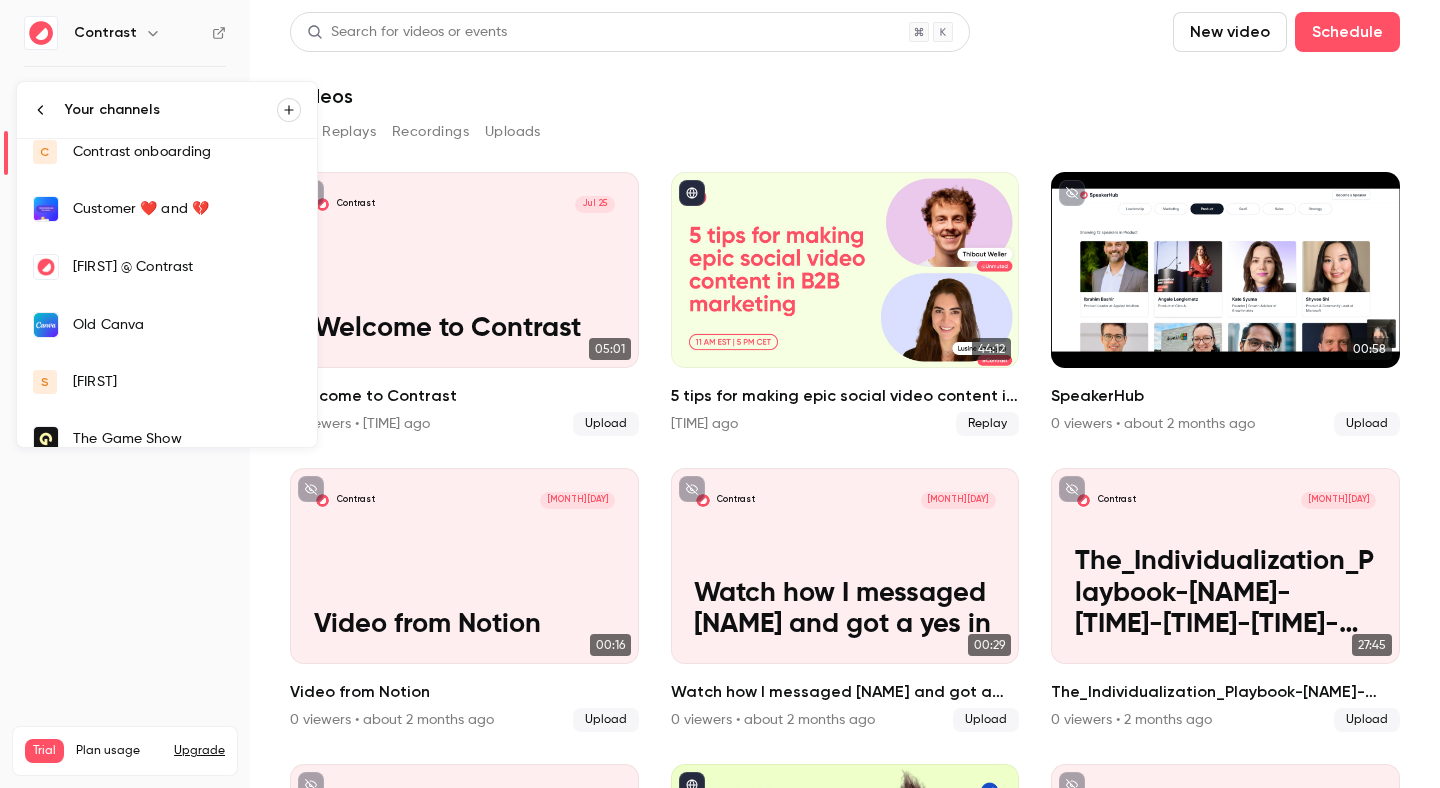 scroll, scrollTop: 210, scrollLeft: 0, axis: vertical 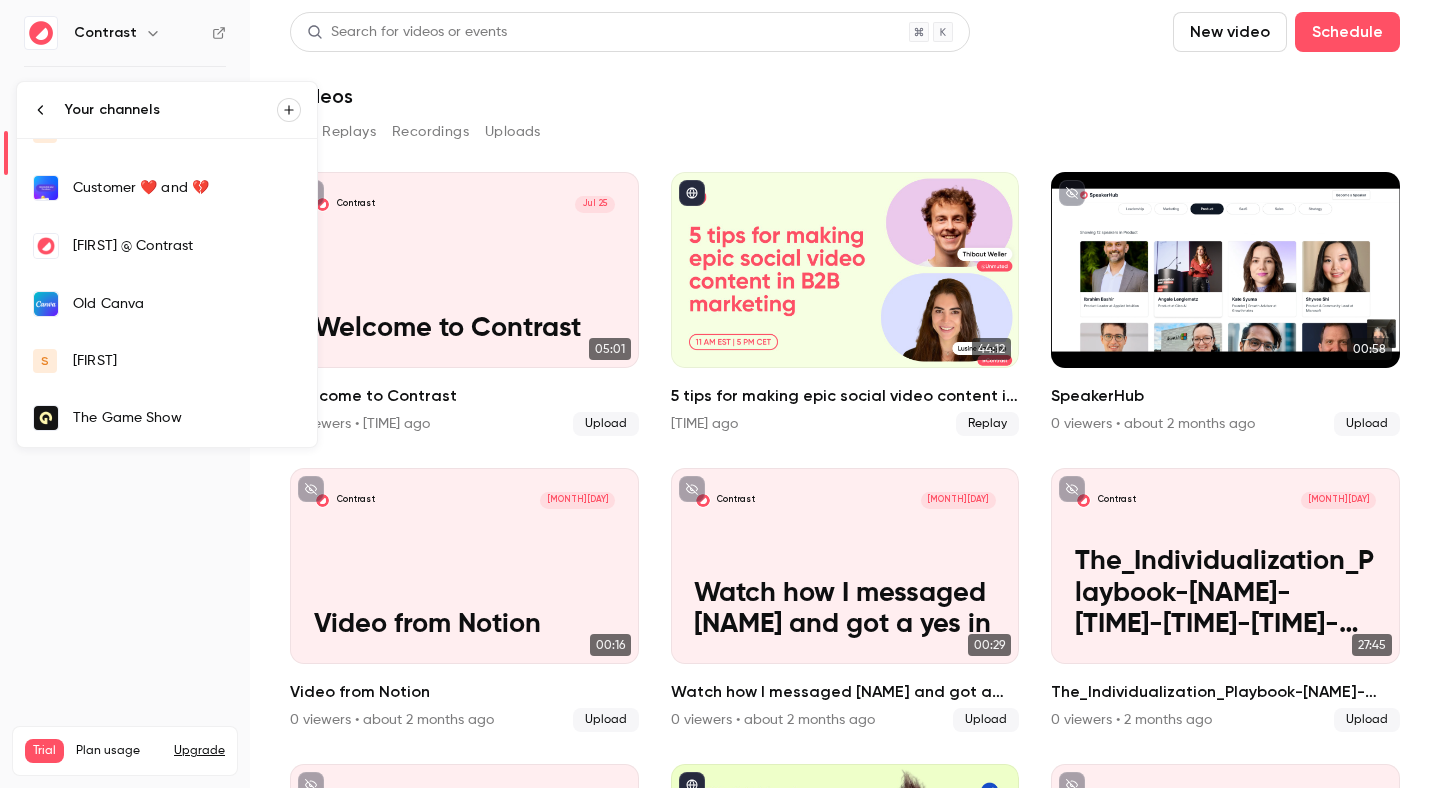 click on "[FIRST]" at bounding box center (187, 361) 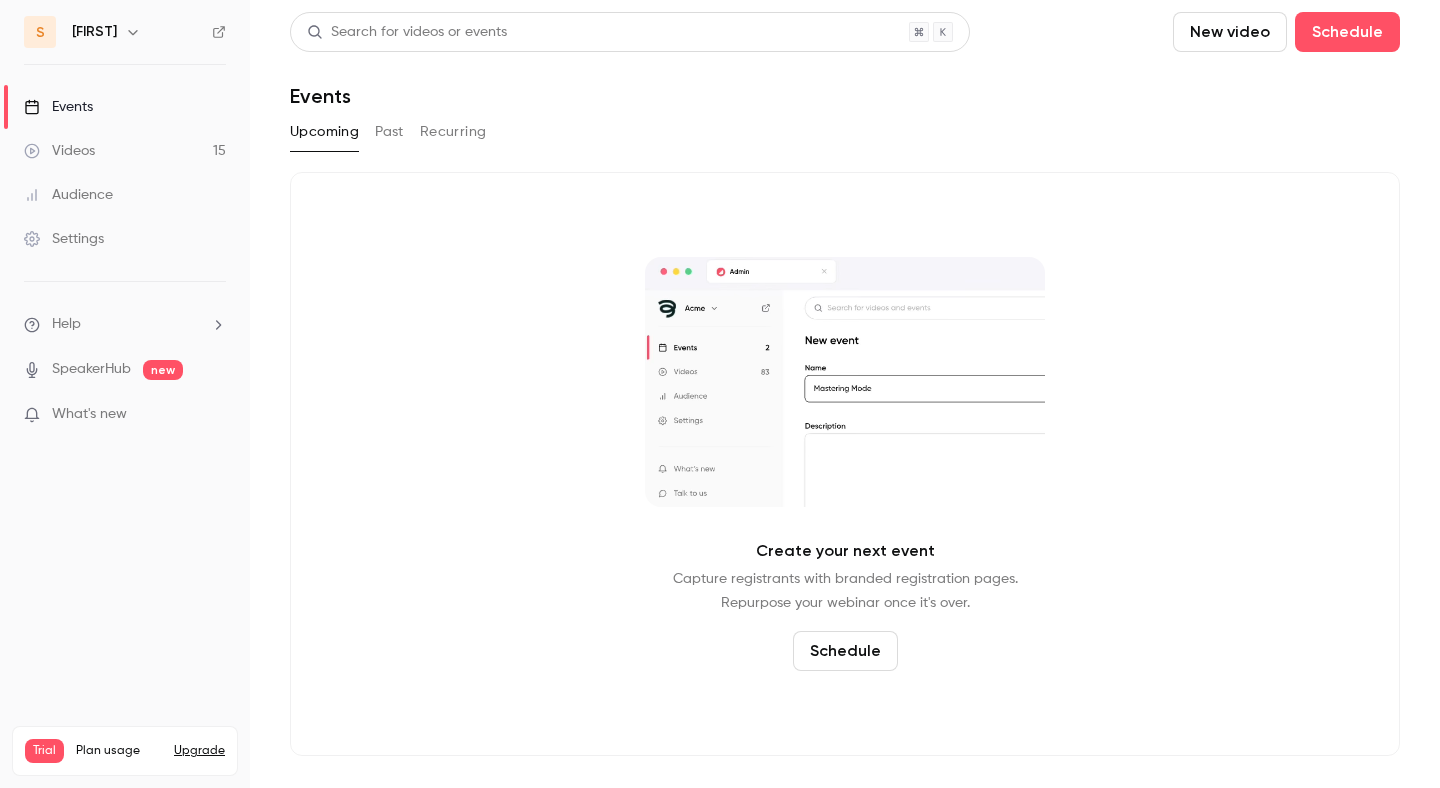 click on "Videos 15" at bounding box center [125, 151] 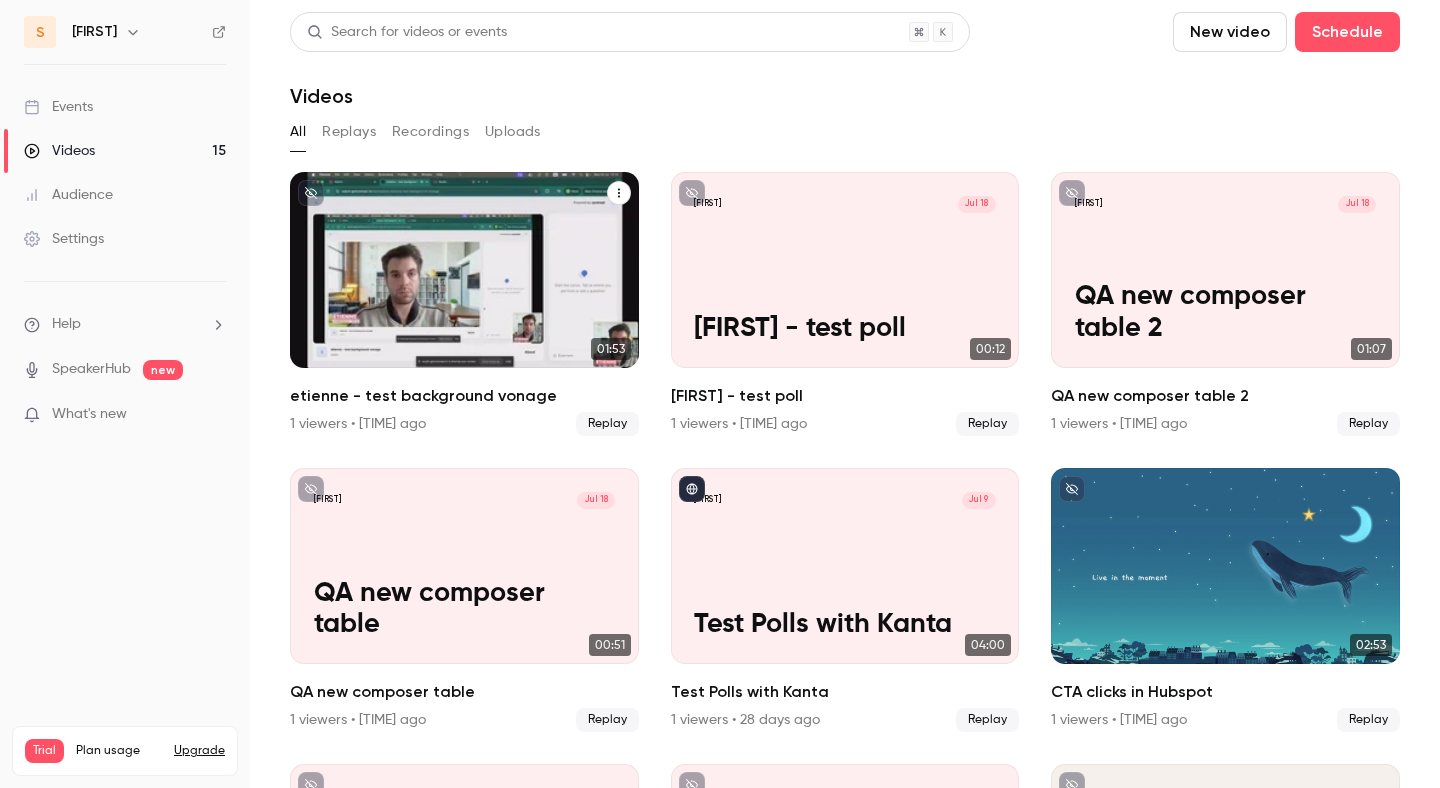 click 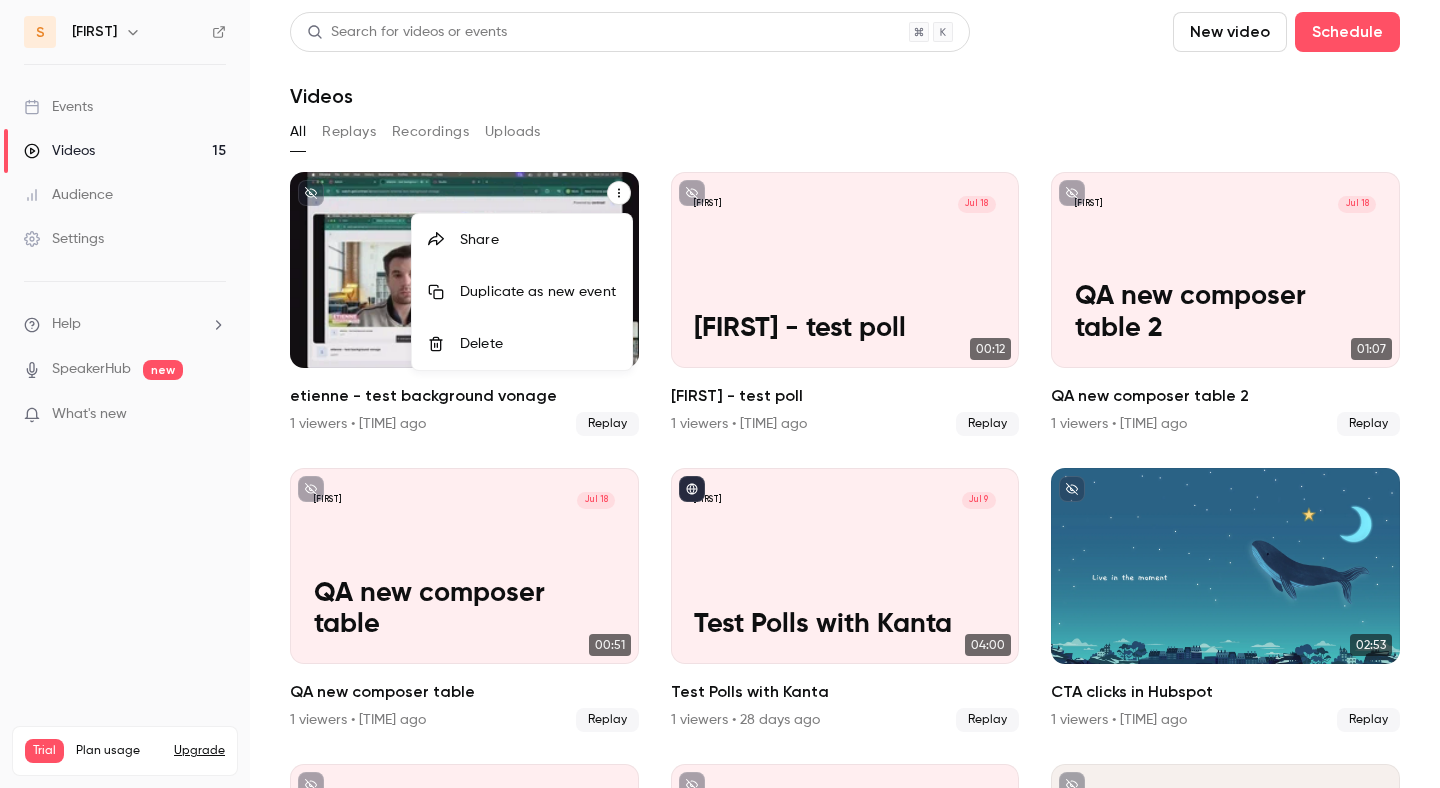 click on "Delete" at bounding box center [538, 344] 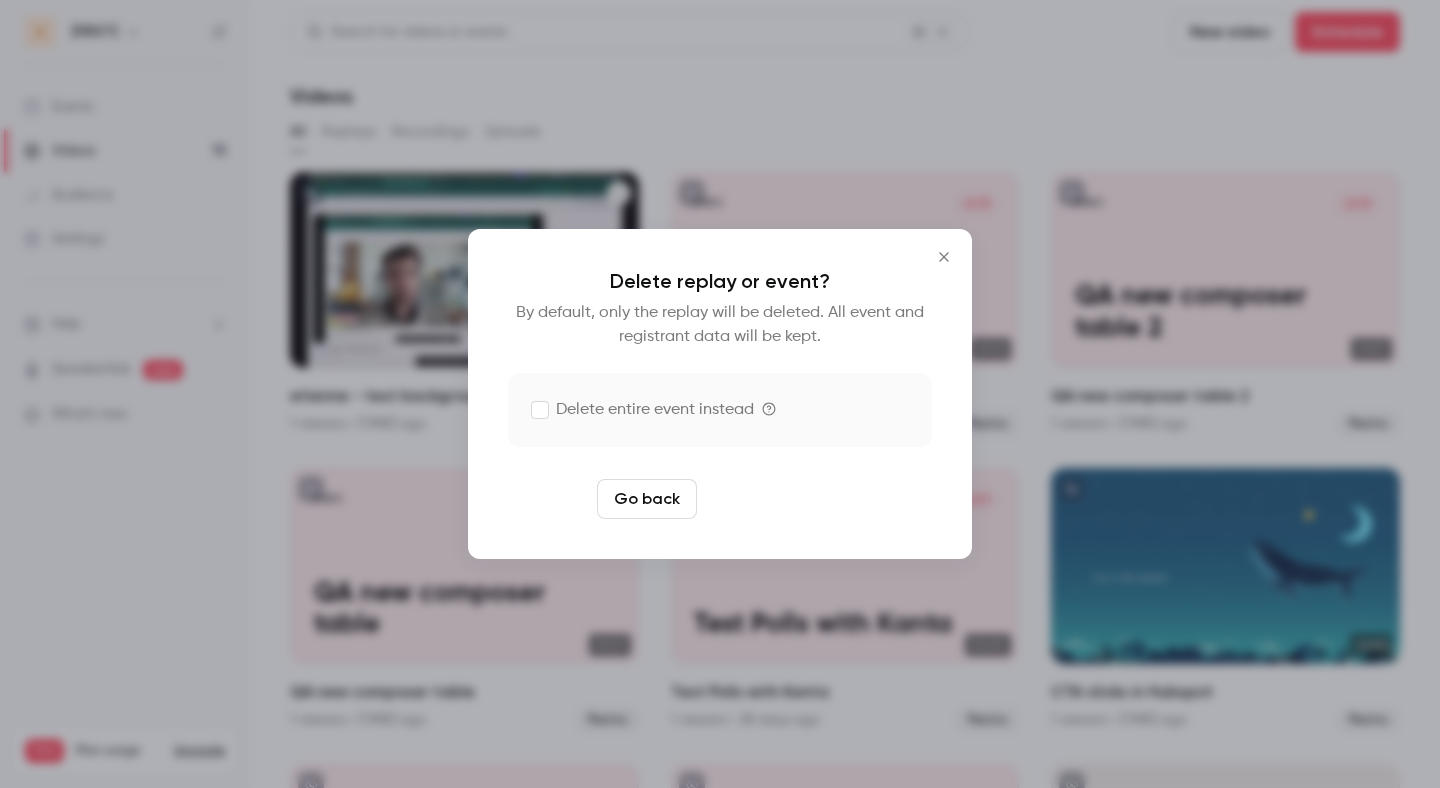 click on "Delete replay" at bounding box center [774, 499] 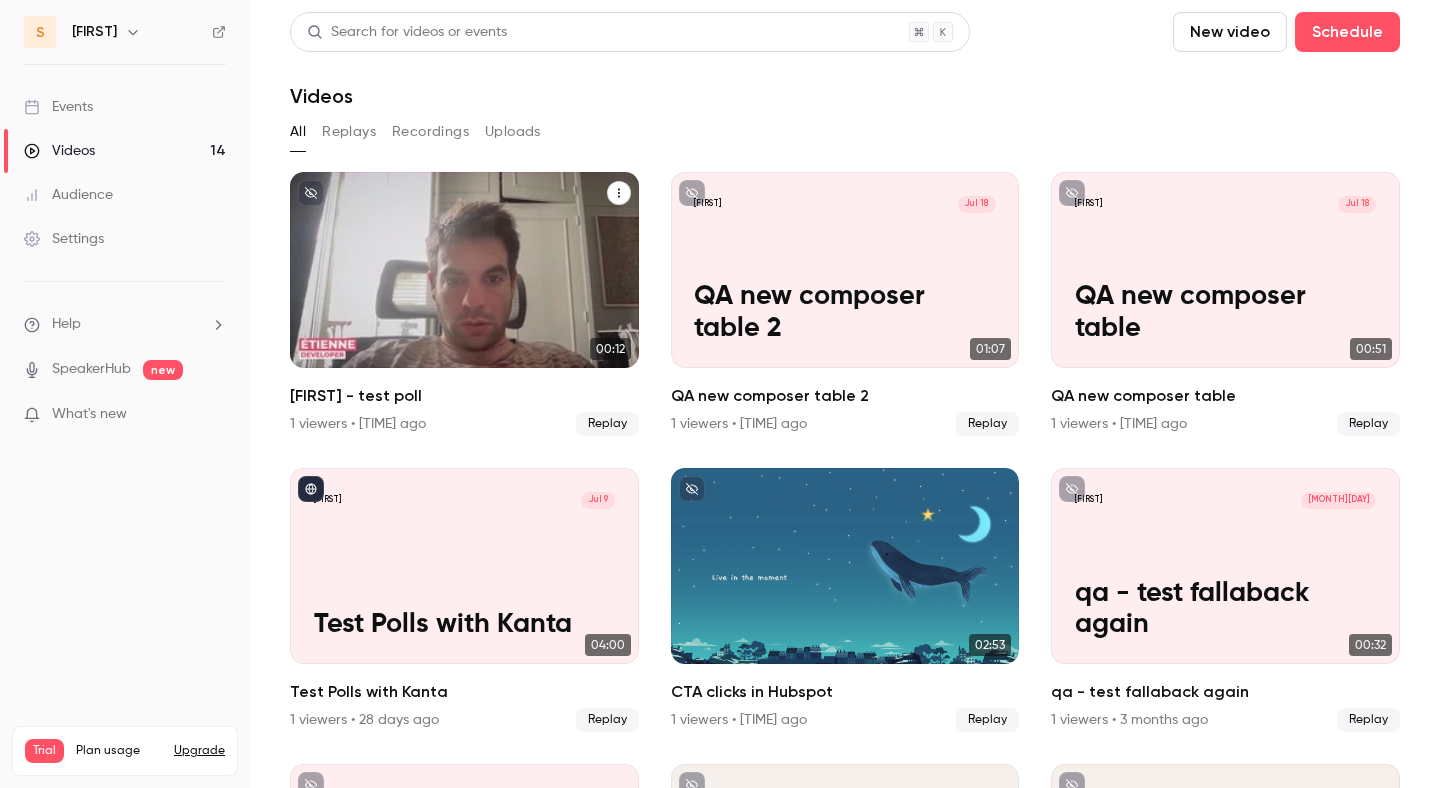 click 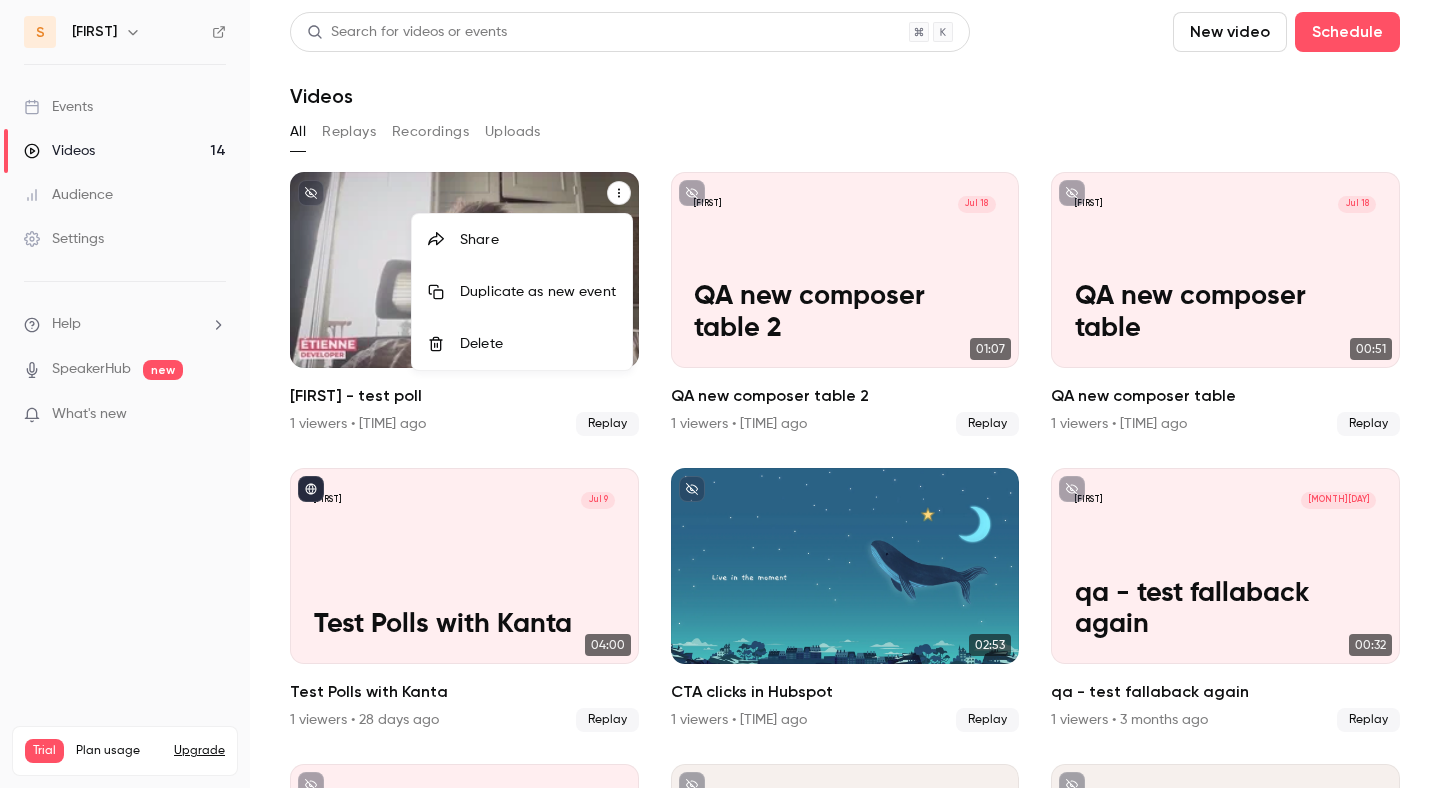click on "Delete" at bounding box center [538, 344] 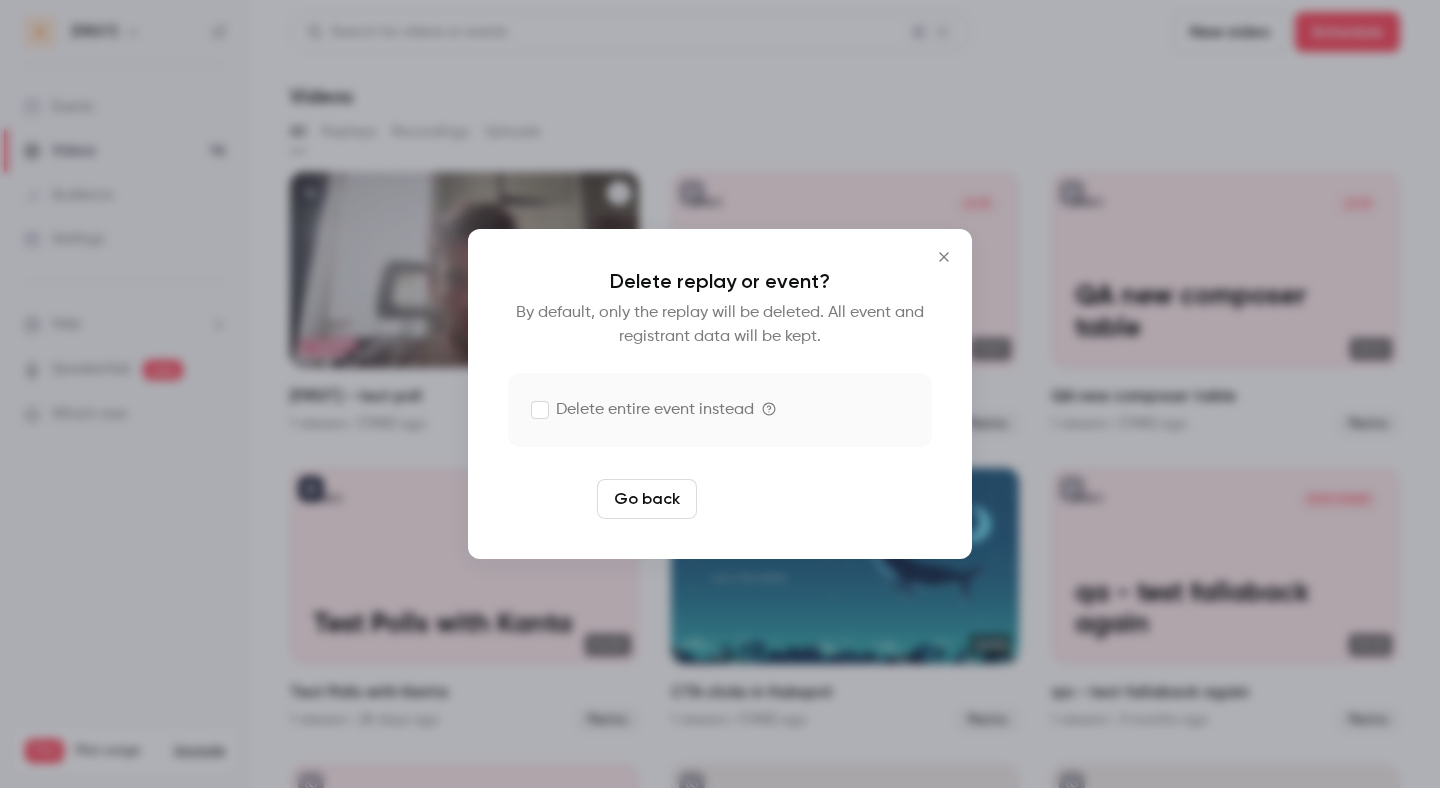 click on "Delete replay" at bounding box center (774, 499) 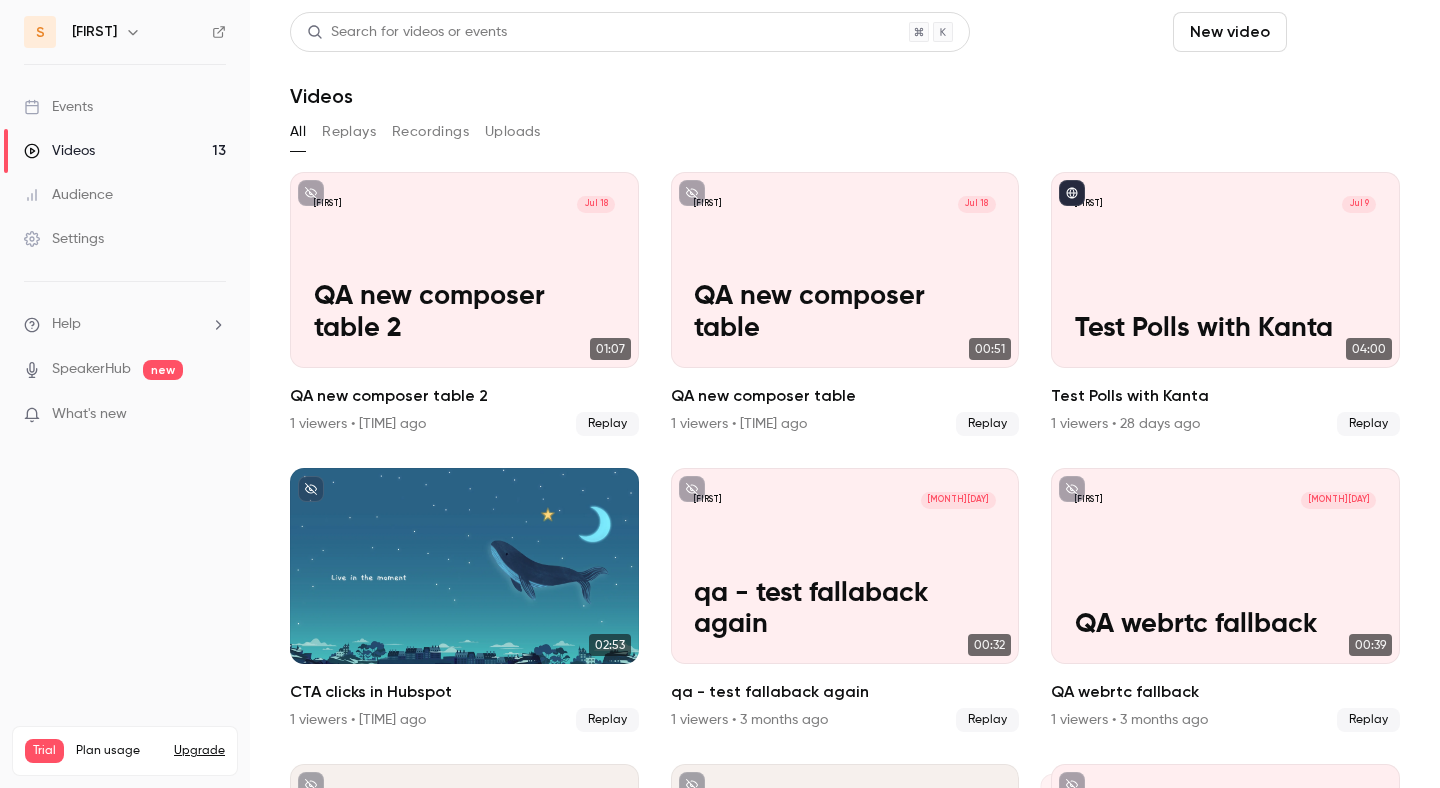 click on "Schedule" at bounding box center (1347, 32) 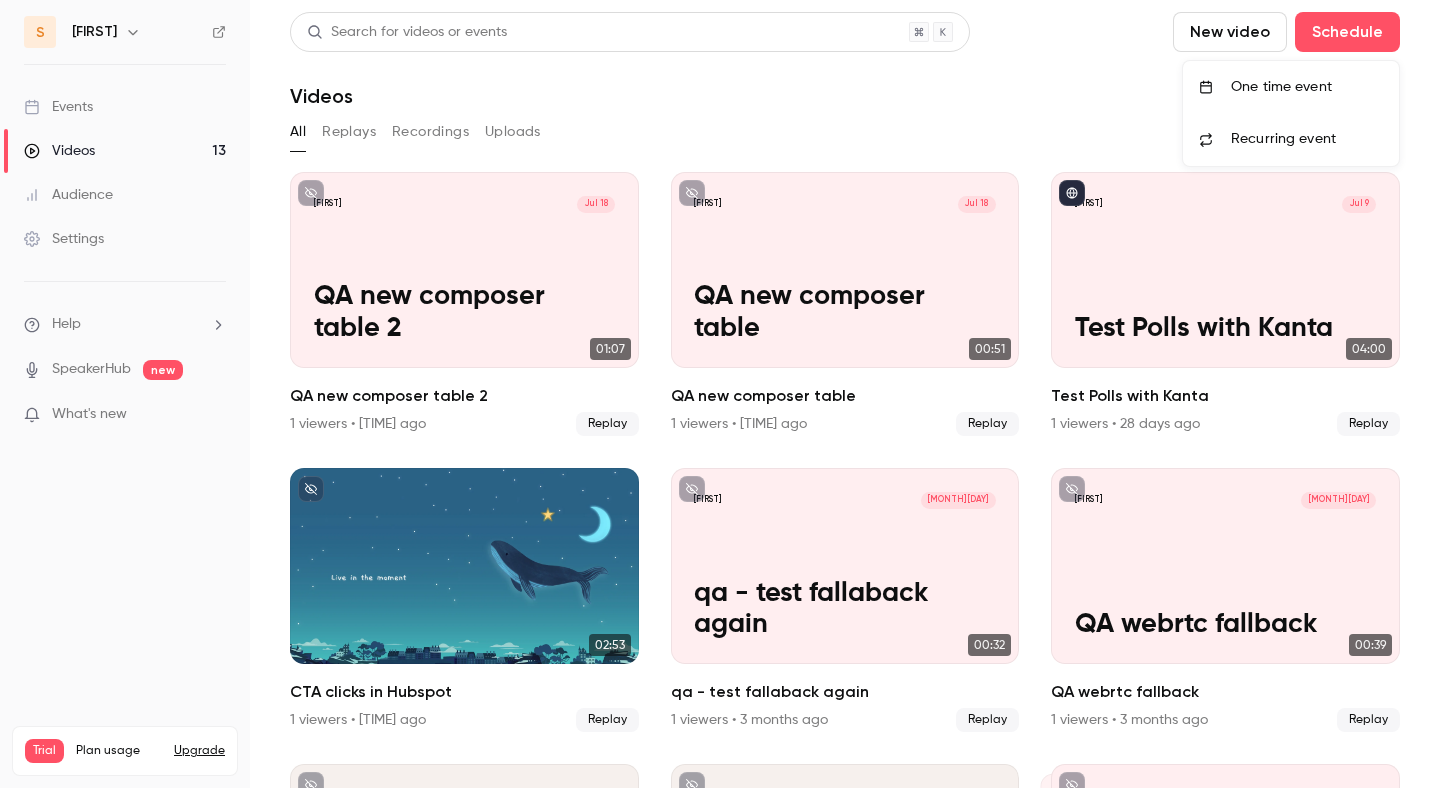 click on "One time event" at bounding box center [1291, 87] 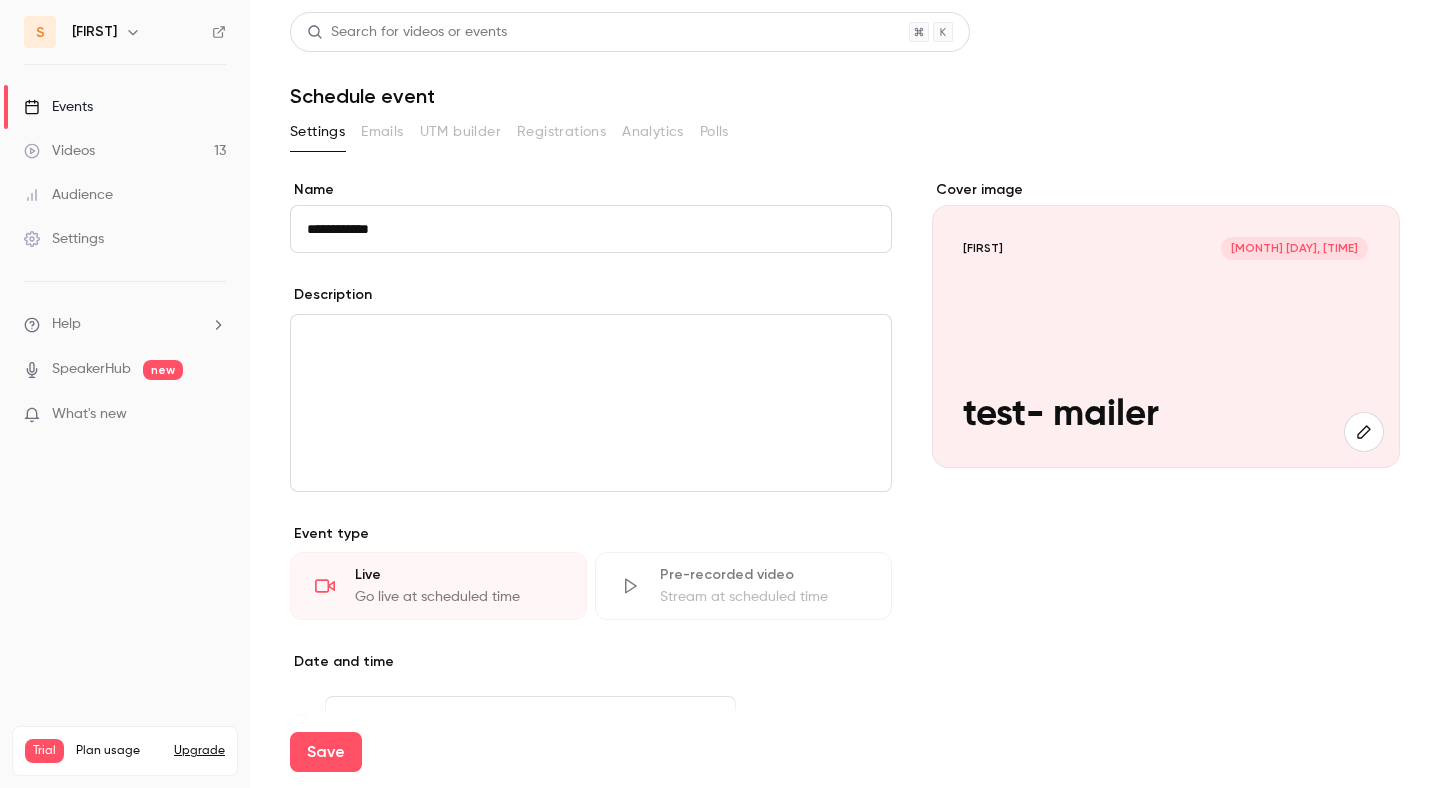 type on "**********" 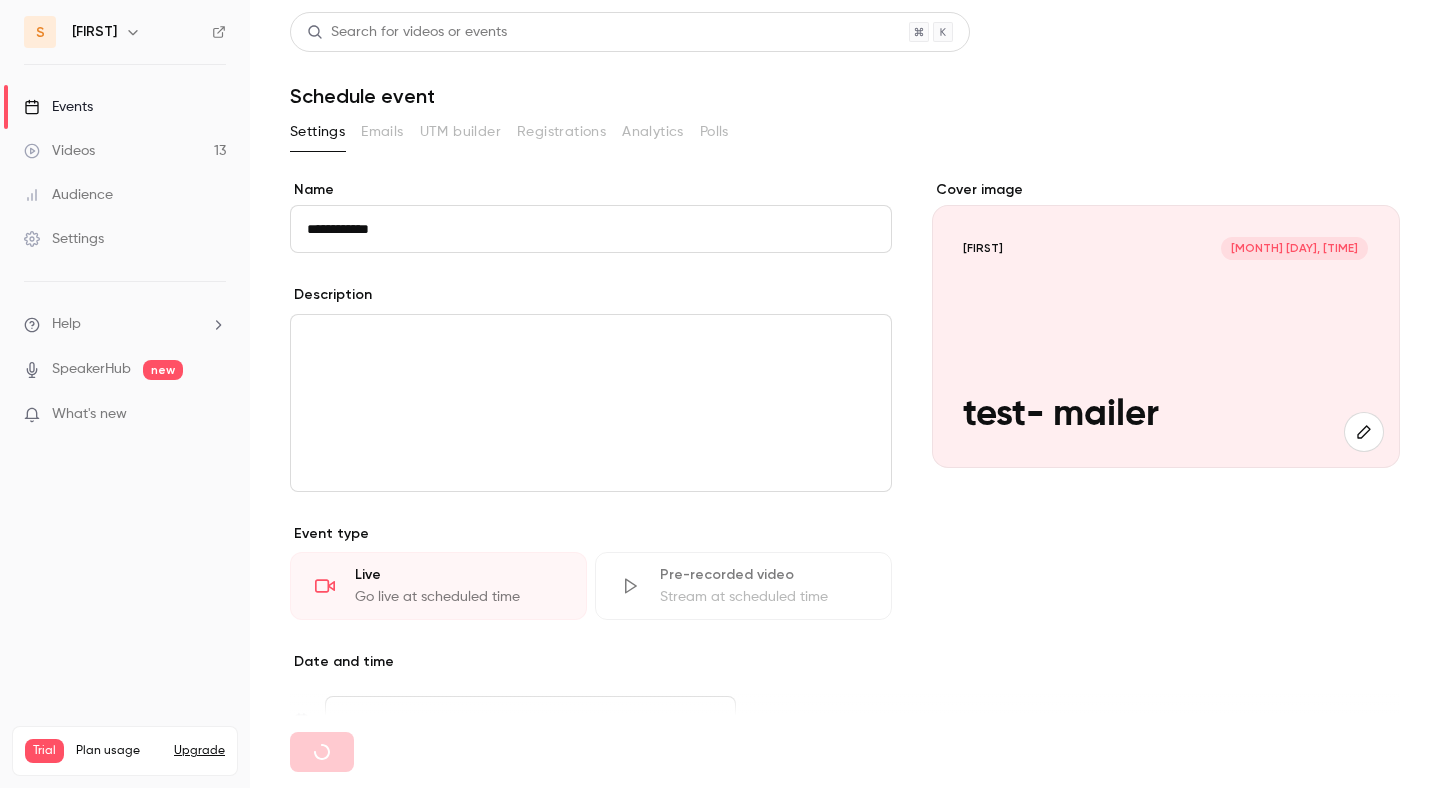 type 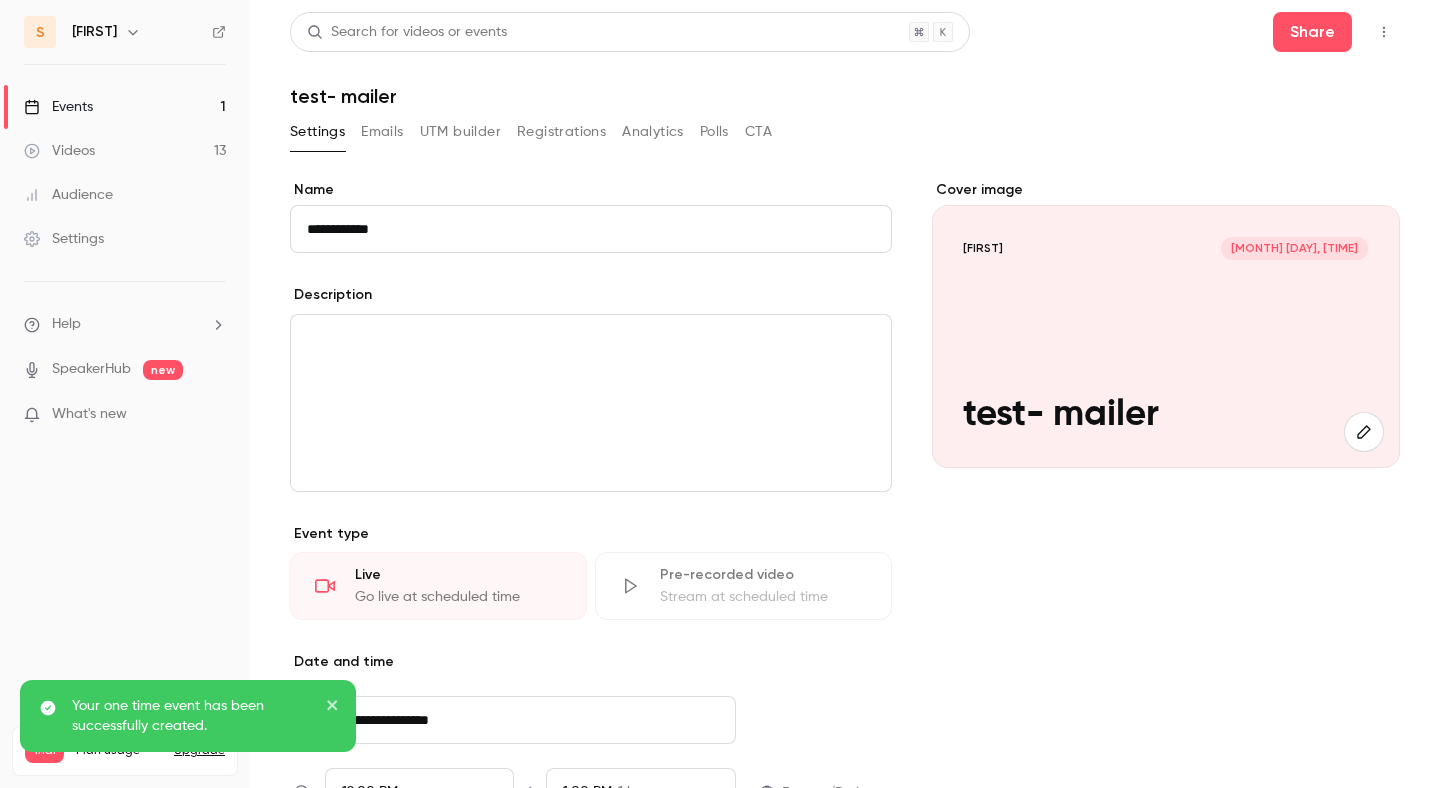 click on "Emails" at bounding box center (382, 132) 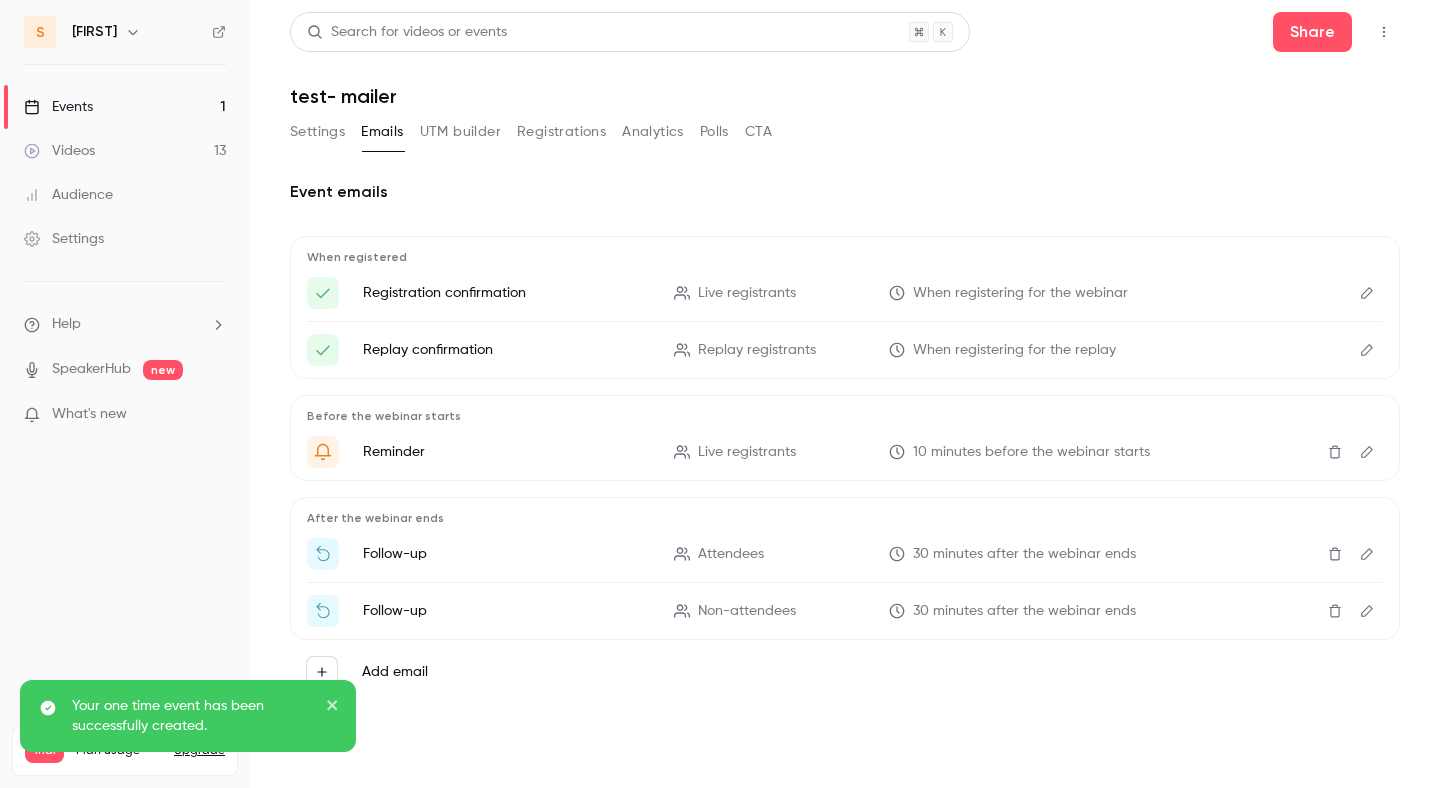 click 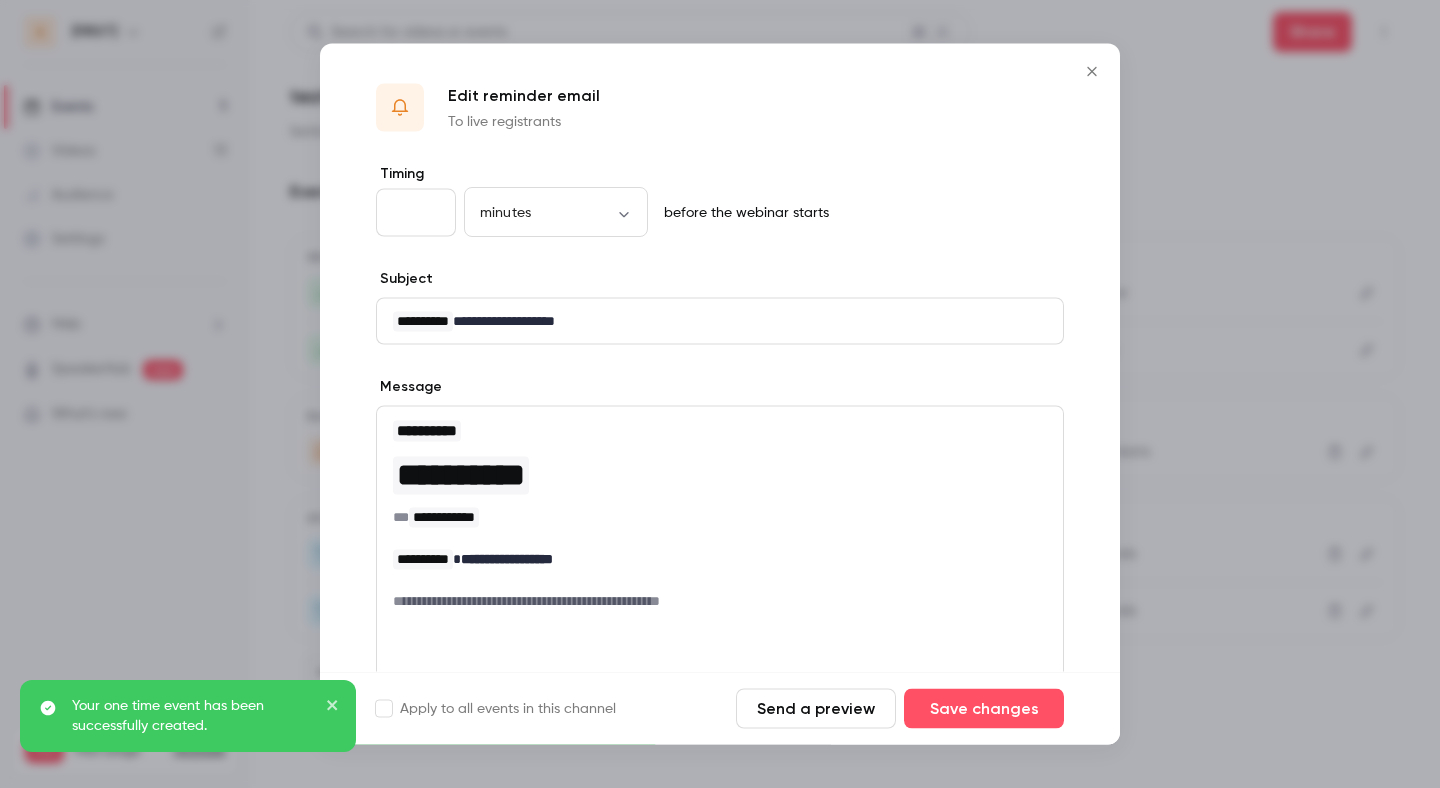 click on "*" at bounding box center (416, 213) 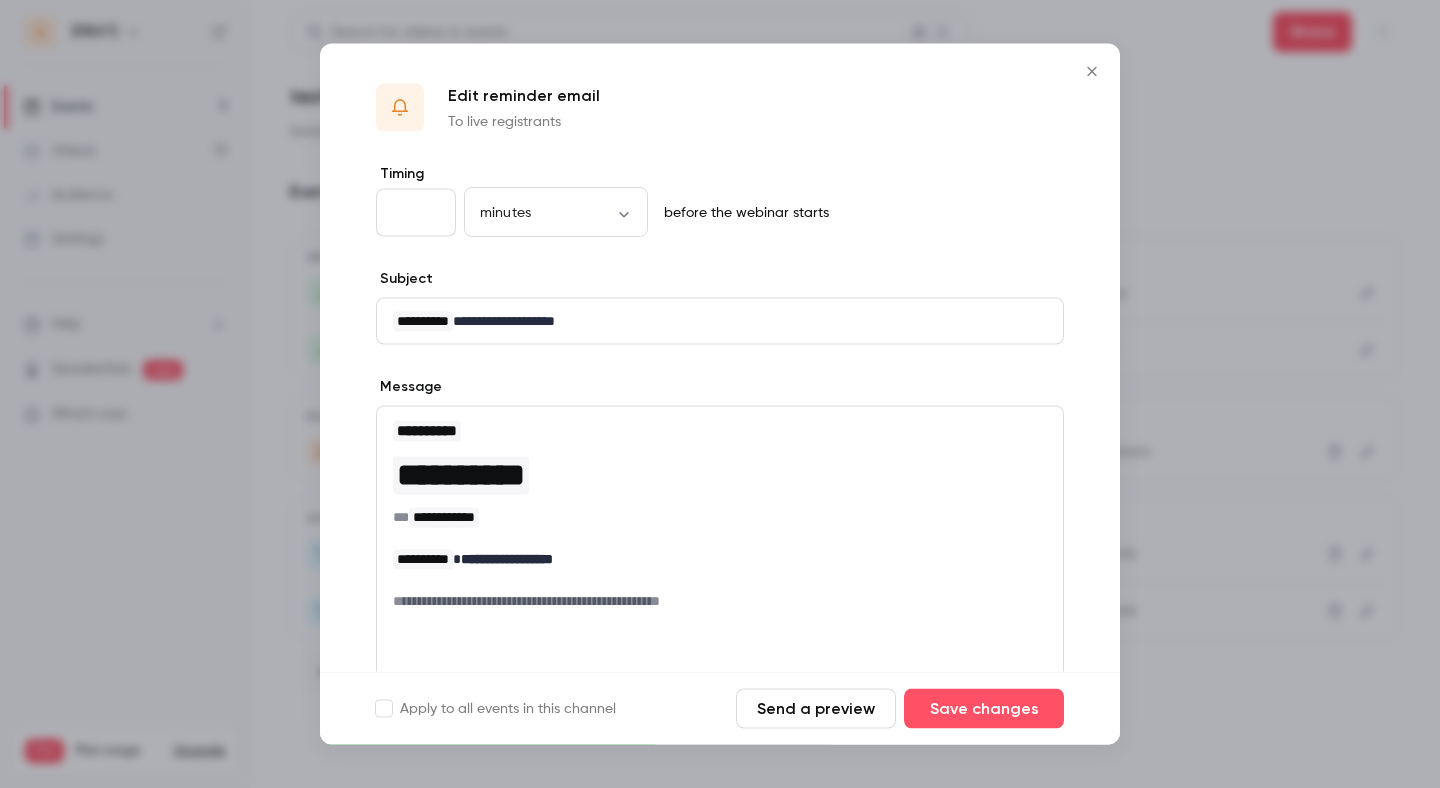type on "*" 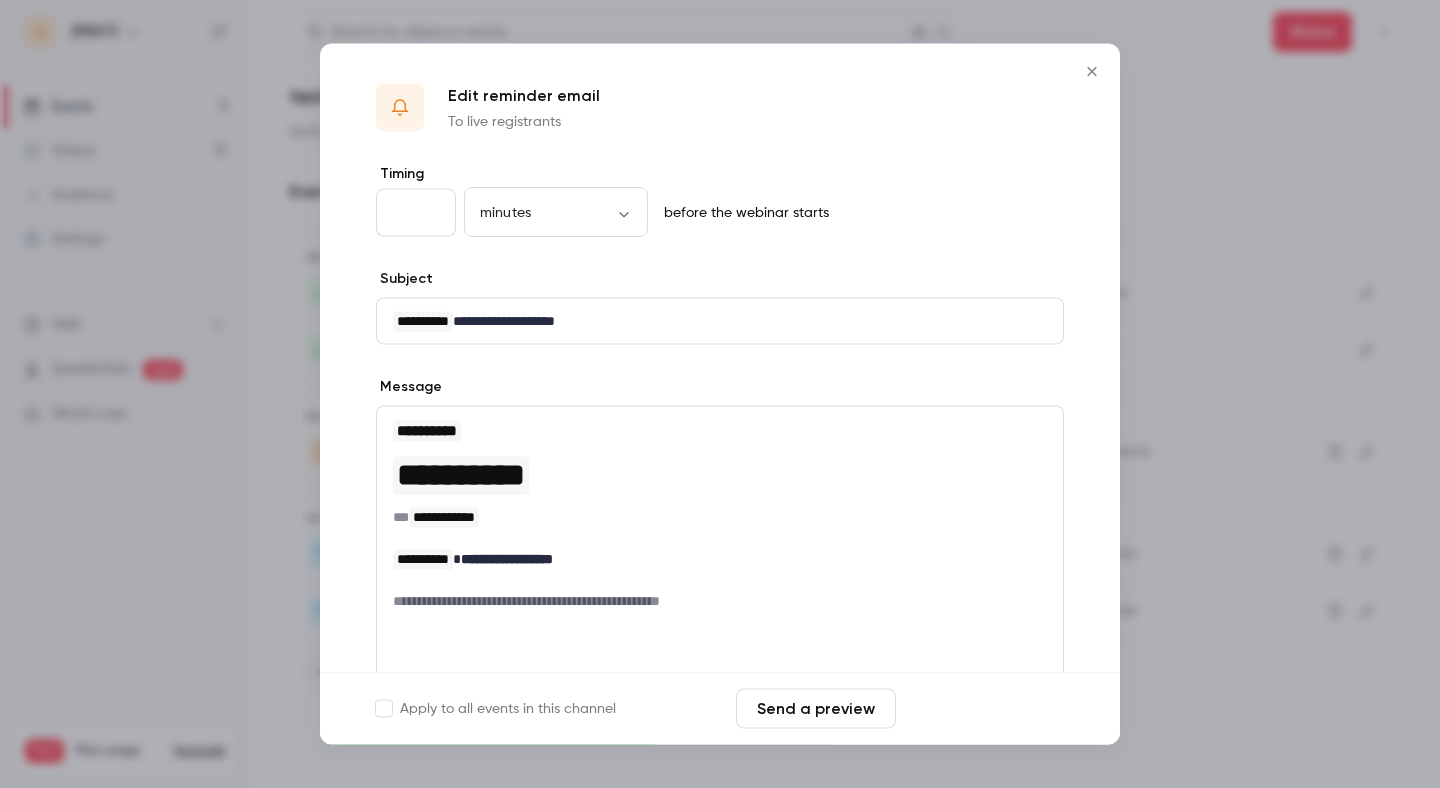 click on "Save changes" at bounding box center [984, 709] 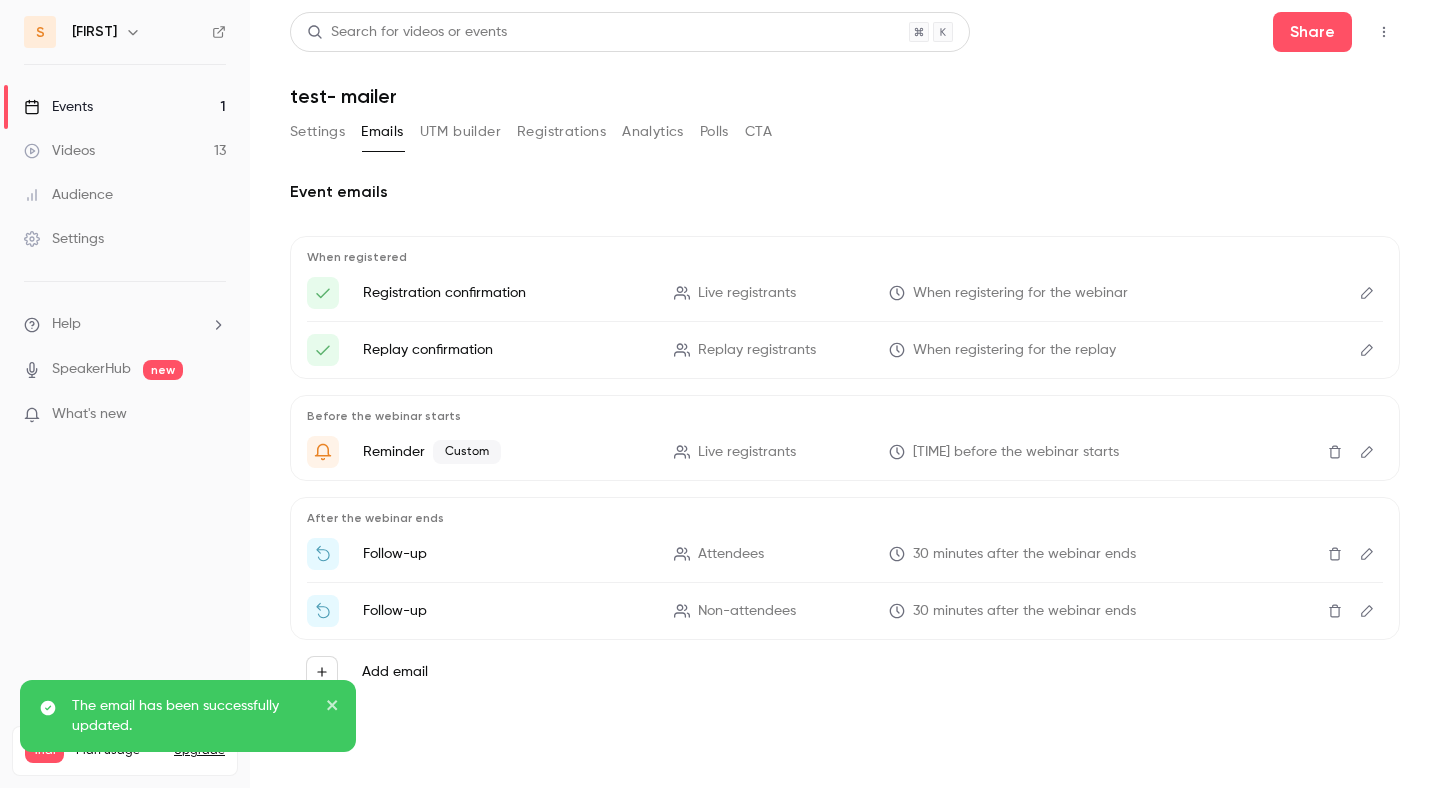 click on "Settings" at bounding box center (317, 132) 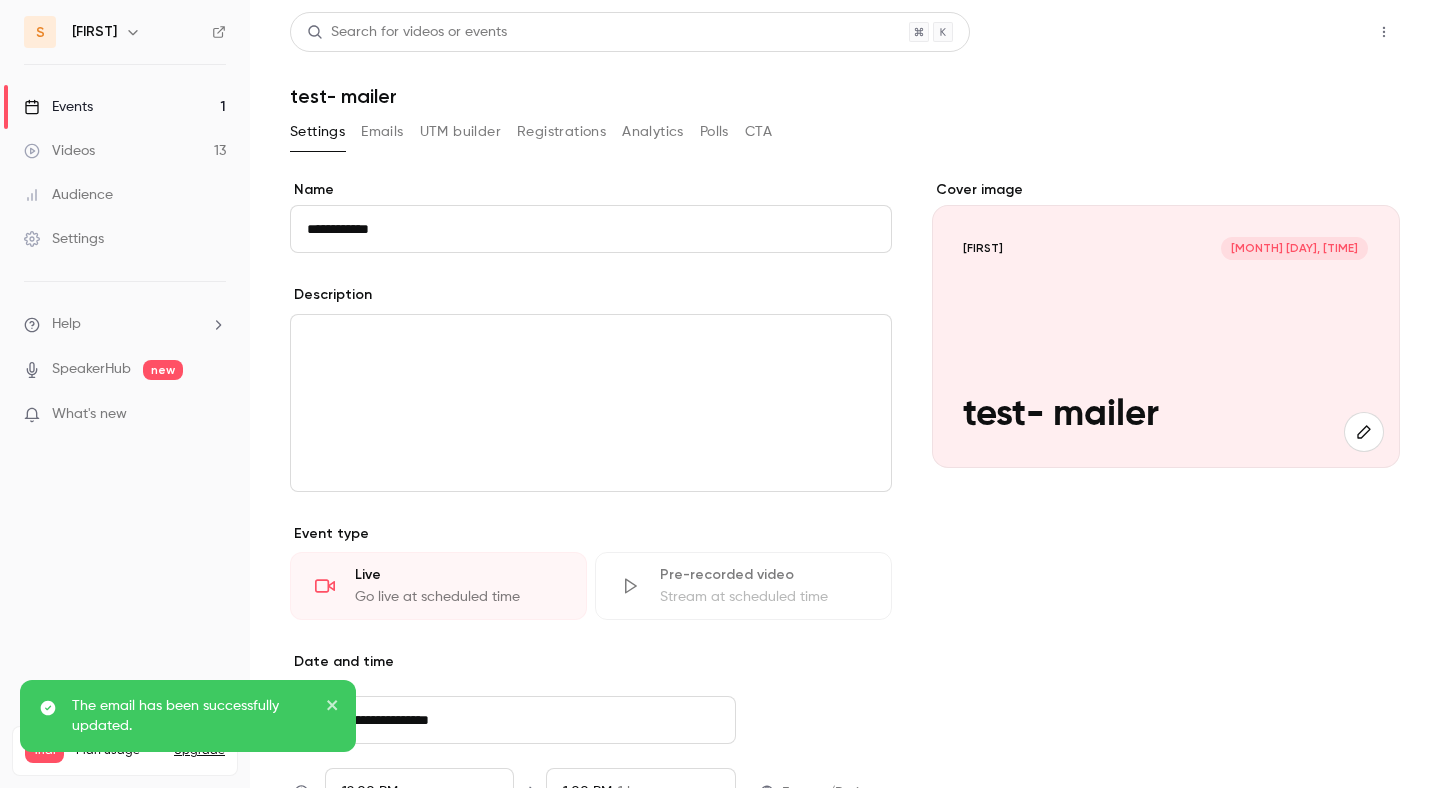 click on "Share" at bounding box center (1312, 32) 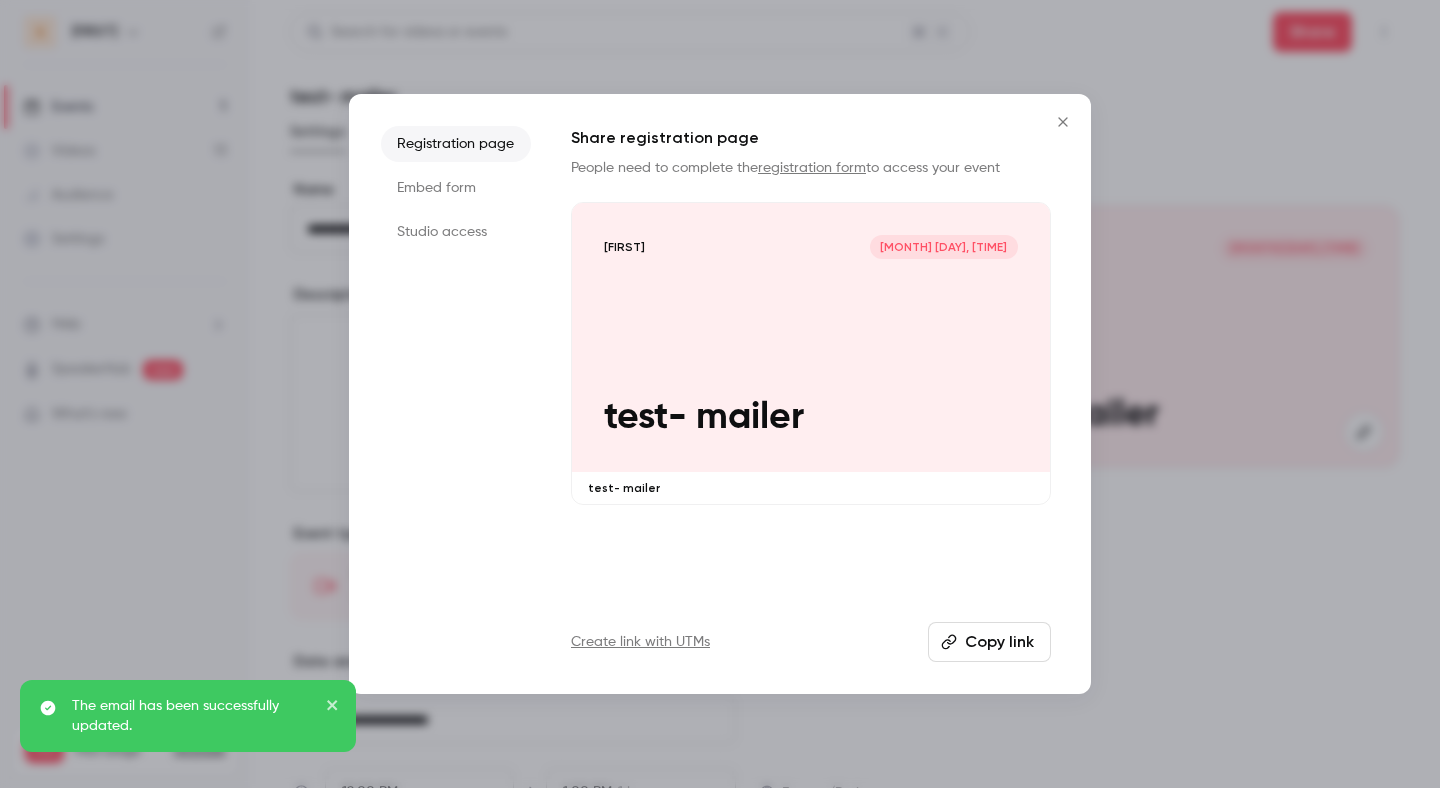 click on "[FIRST] [DATE] [TIME] test- mailer" at bounding box center (811, 337) 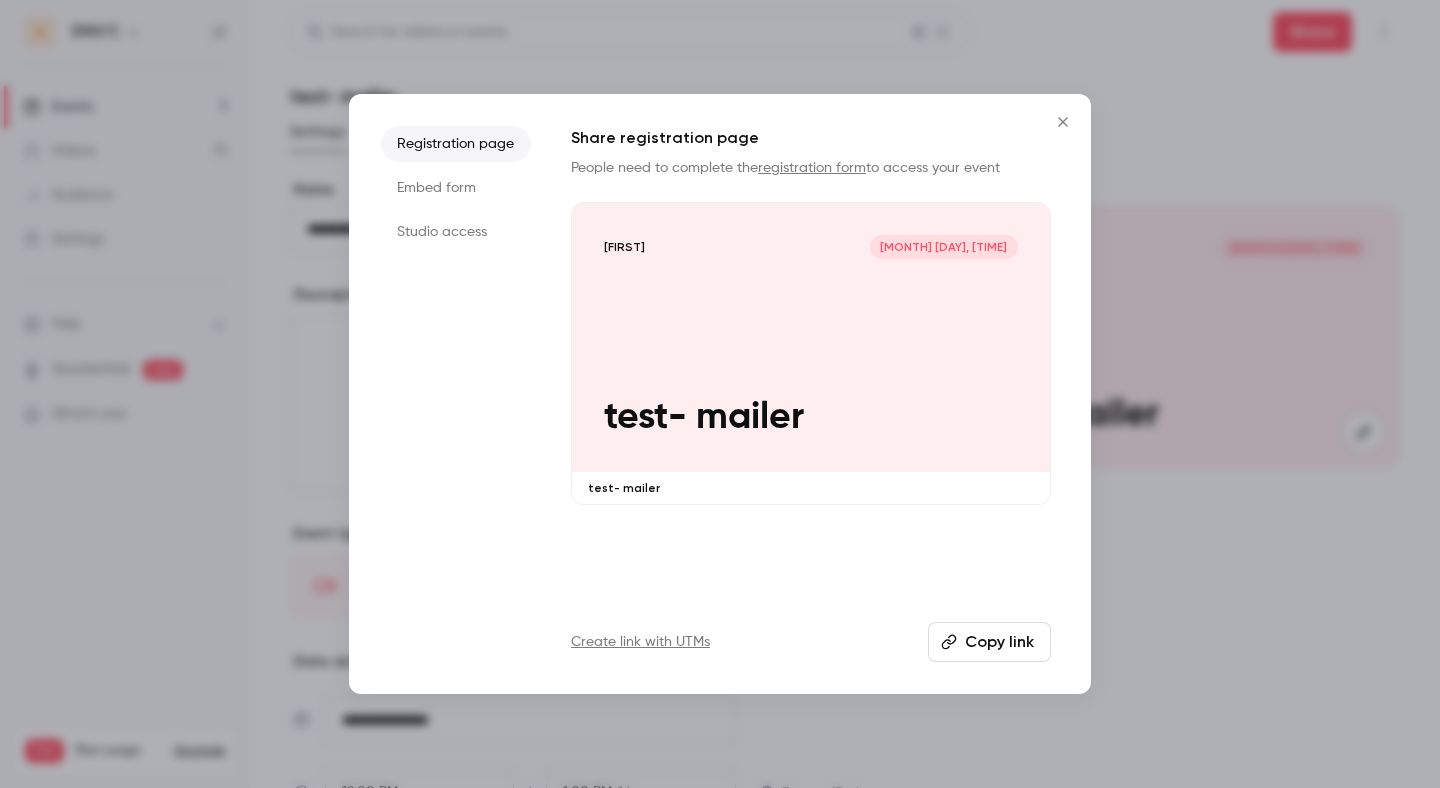 click 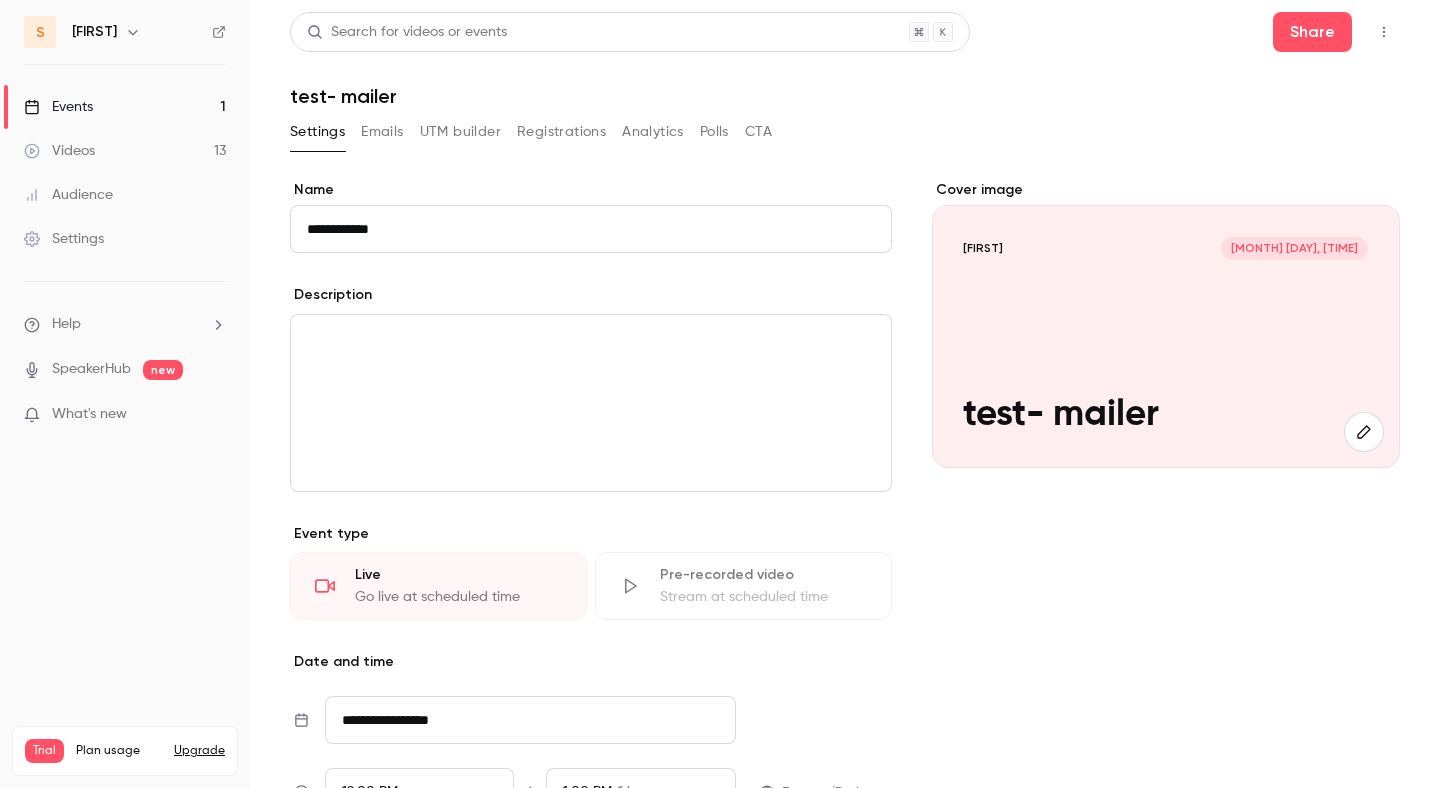 type 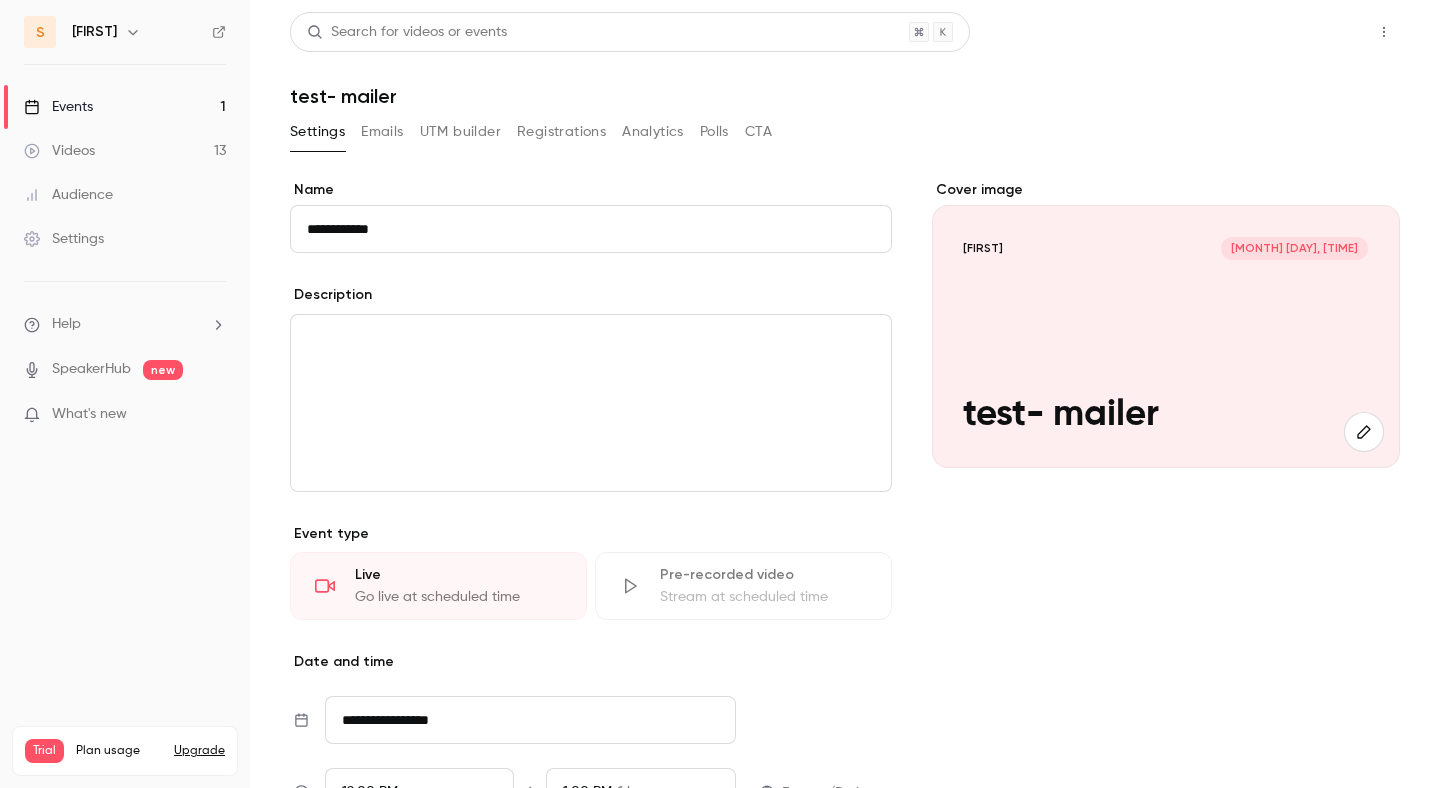click on "Share" at bounding box center [1312, 32] 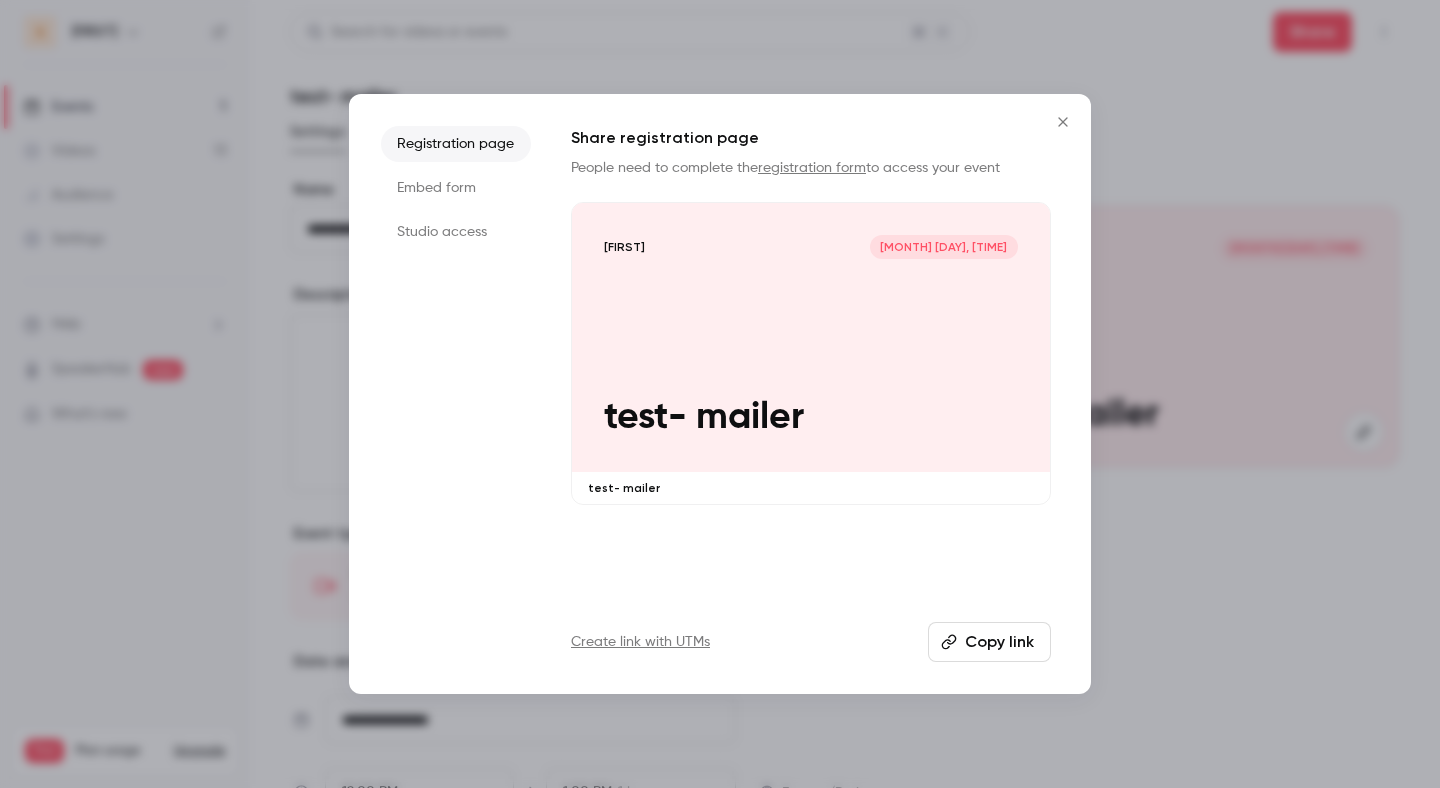 click on "Copy link" at bounding box center [989, 642] 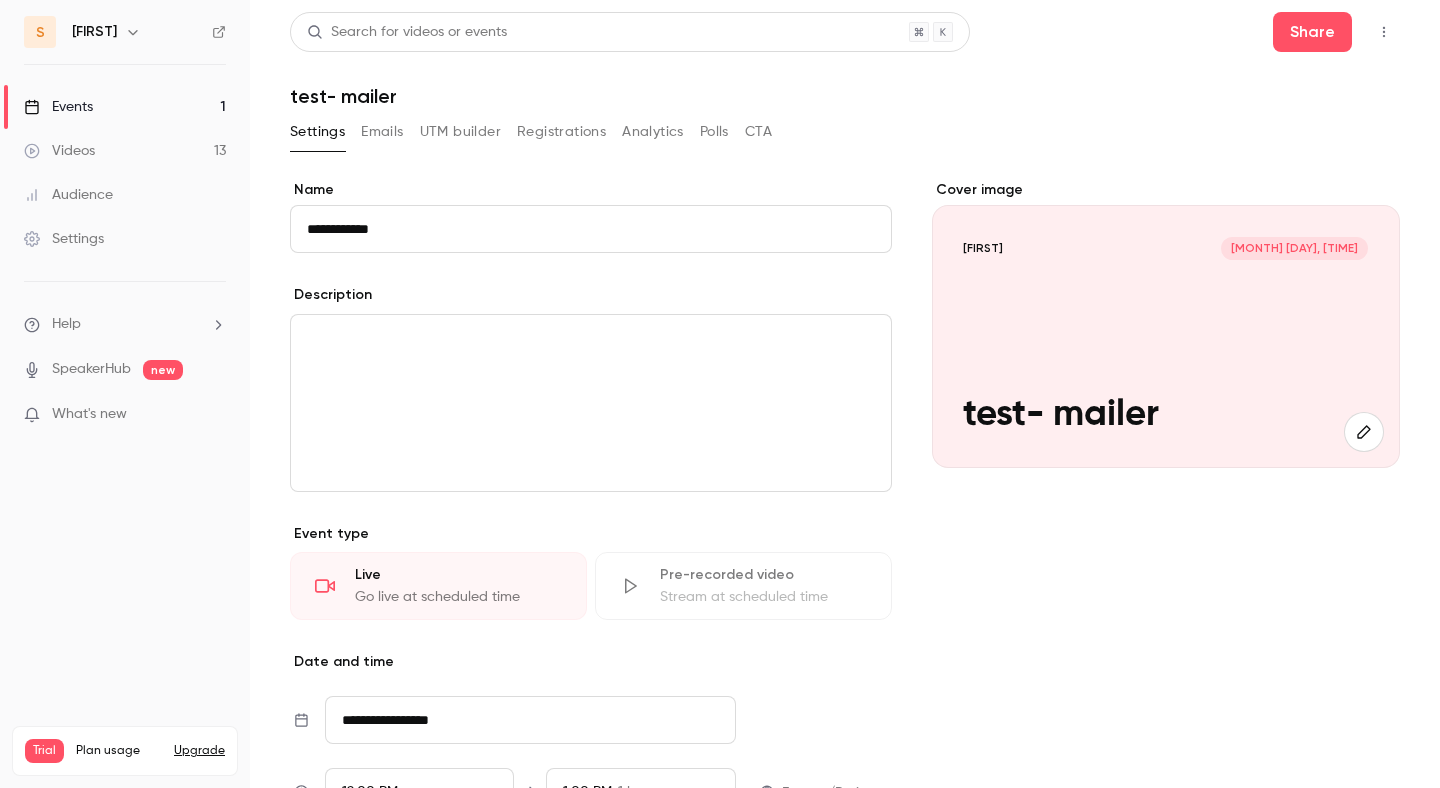 click on "**********" at bounding box center [845, 561] 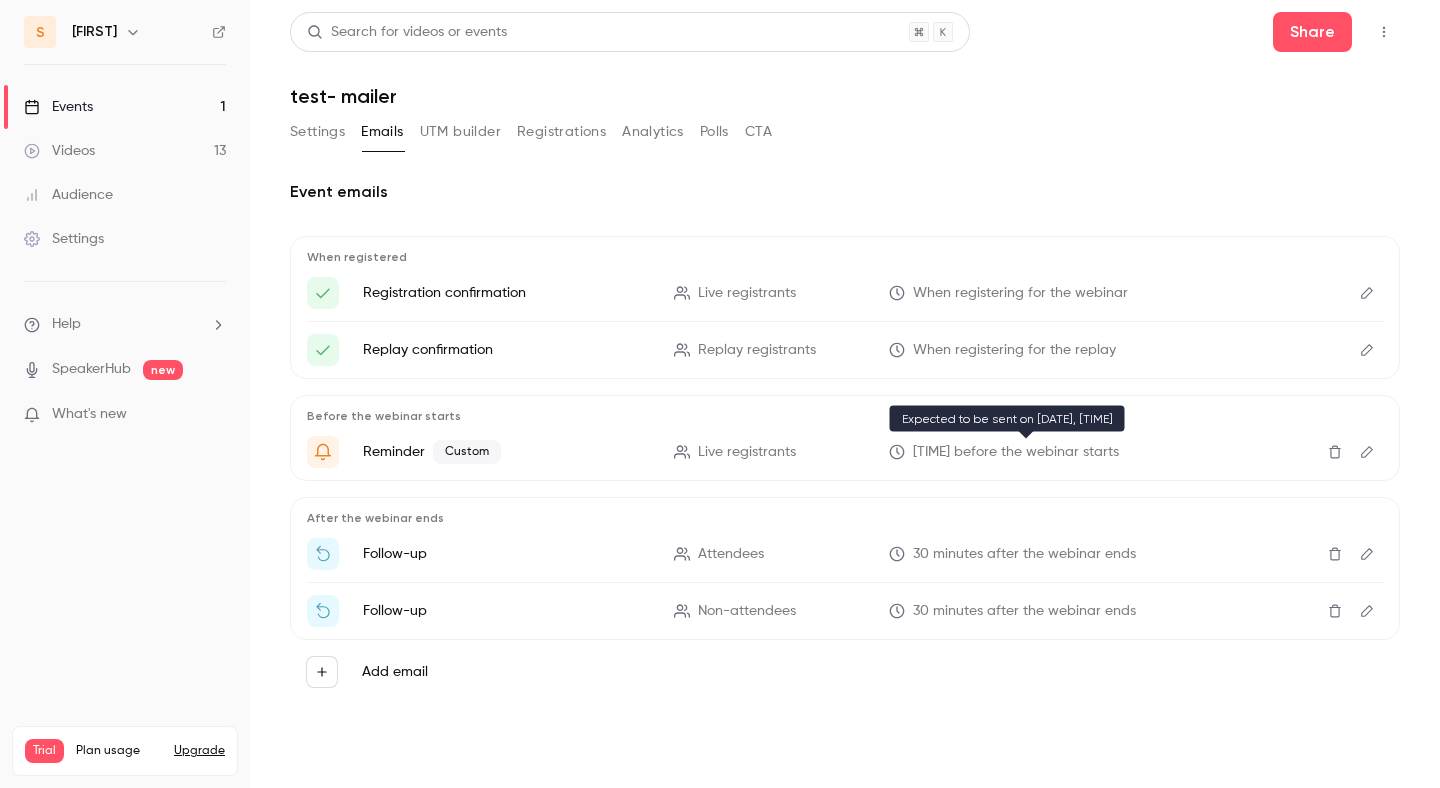 type 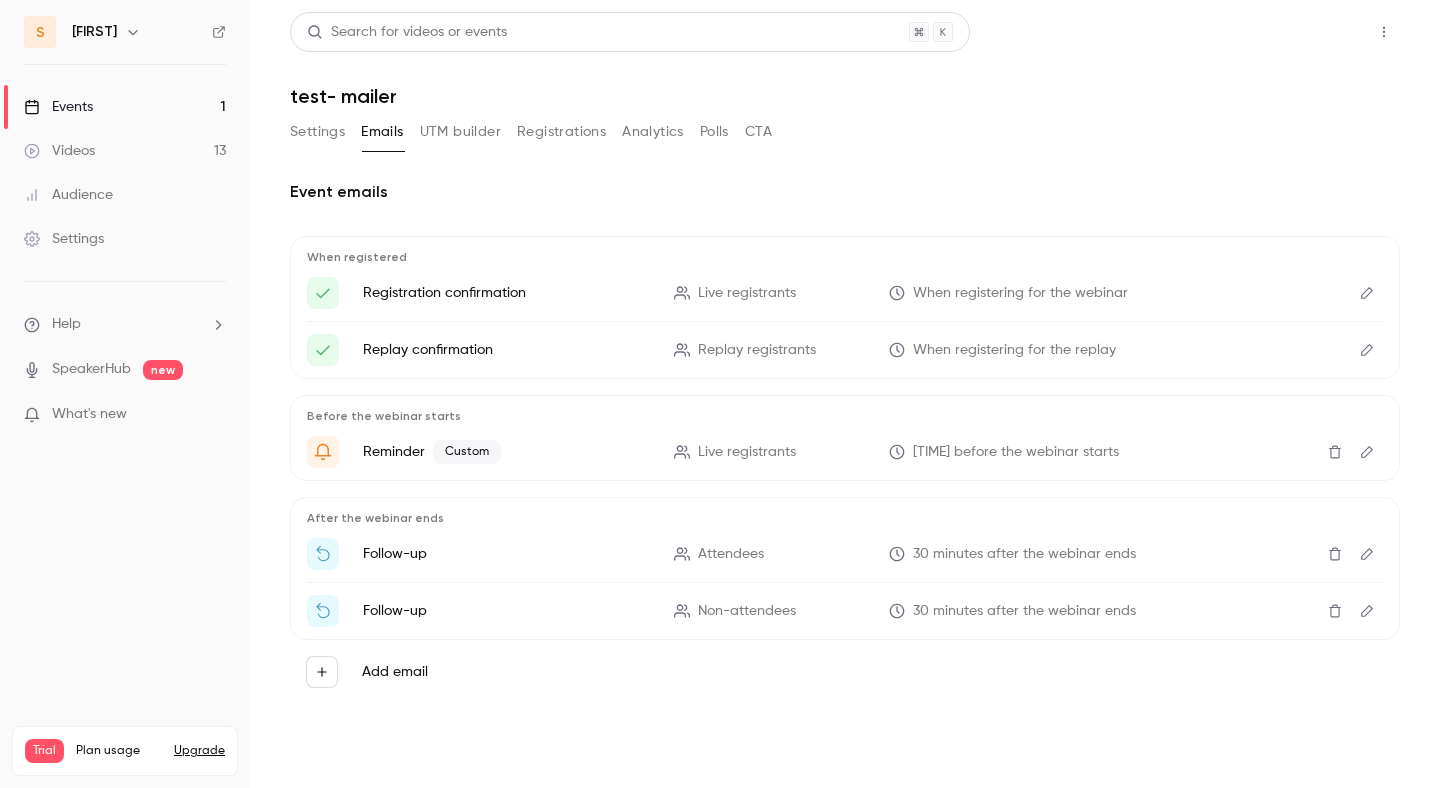 click on "Share" at bounding box center (1312, 32) 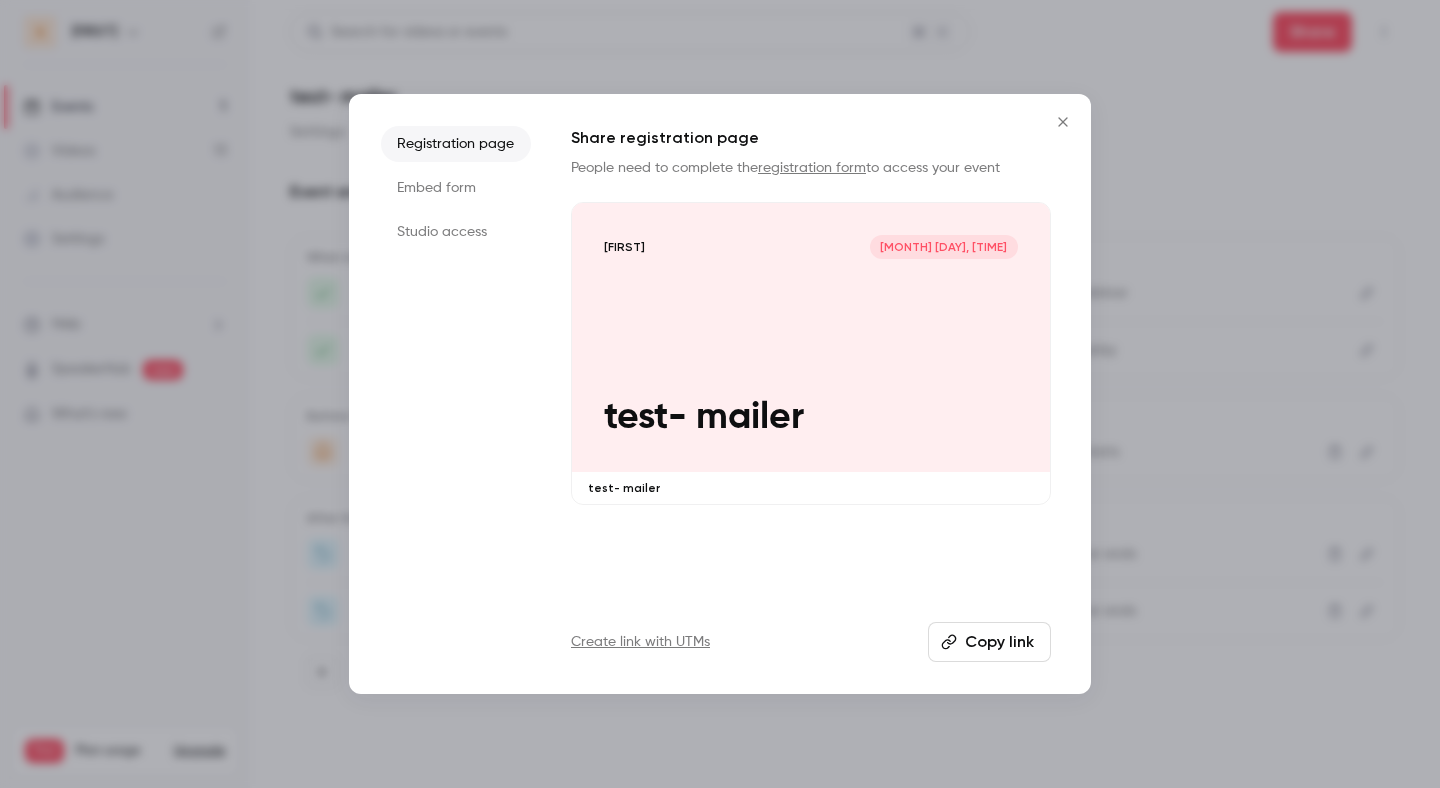 click on "[FIRST] [DATE] [TIME] test- mailer" at bounding box center (811, 337) 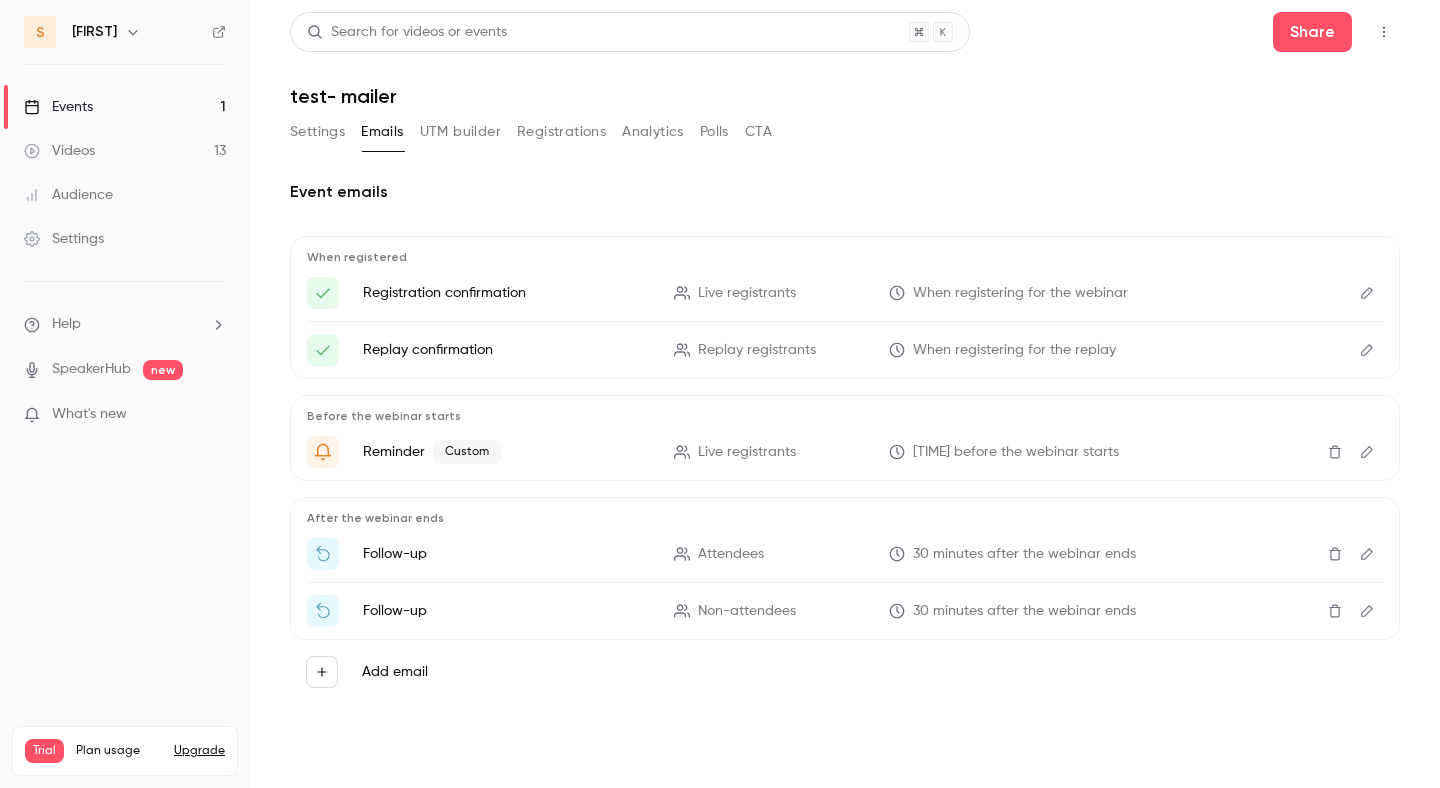 click on "Settings" at bounding box center [317, 132] 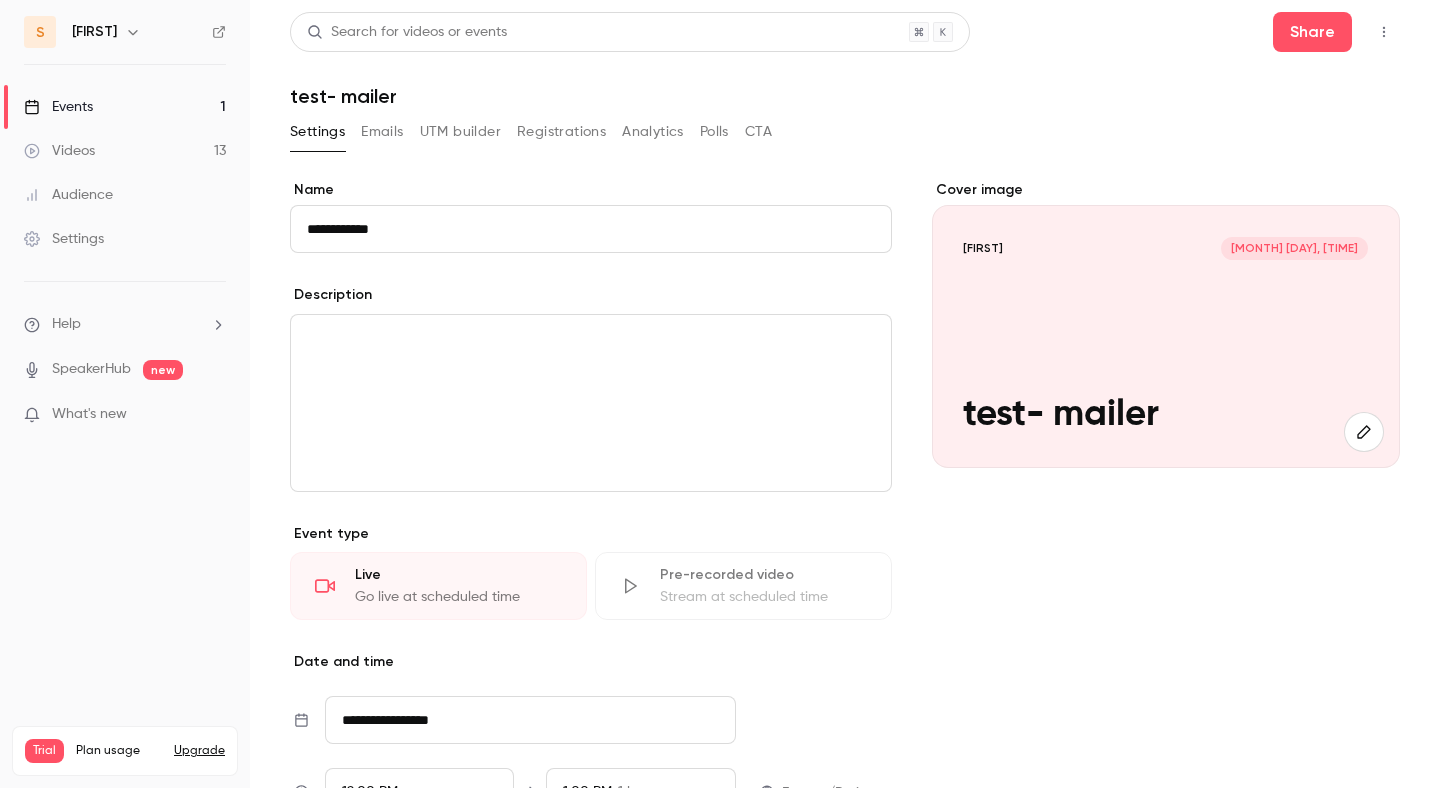 click on "Share" at bounding box center (1336, 32) 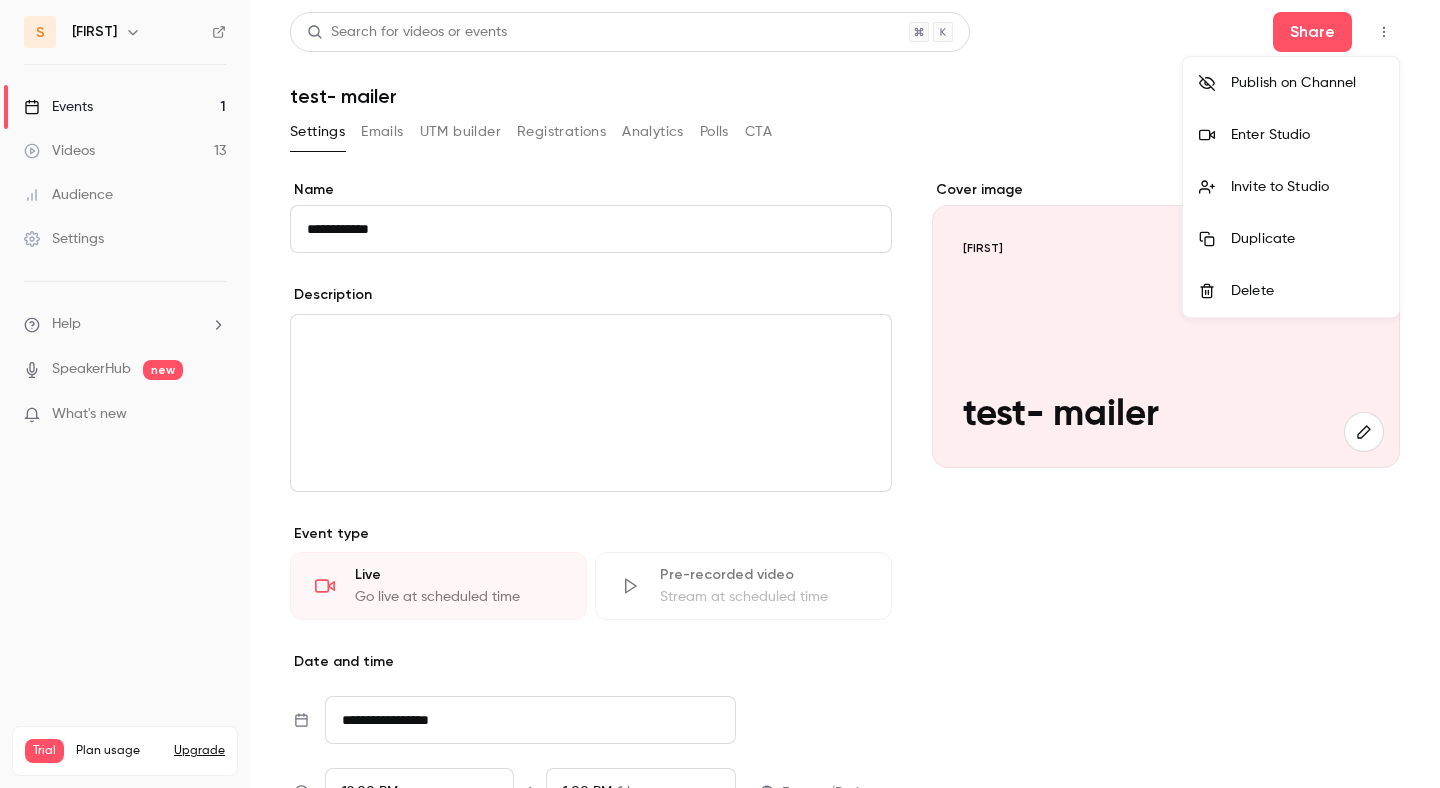 click at bounding box center (720, 394) 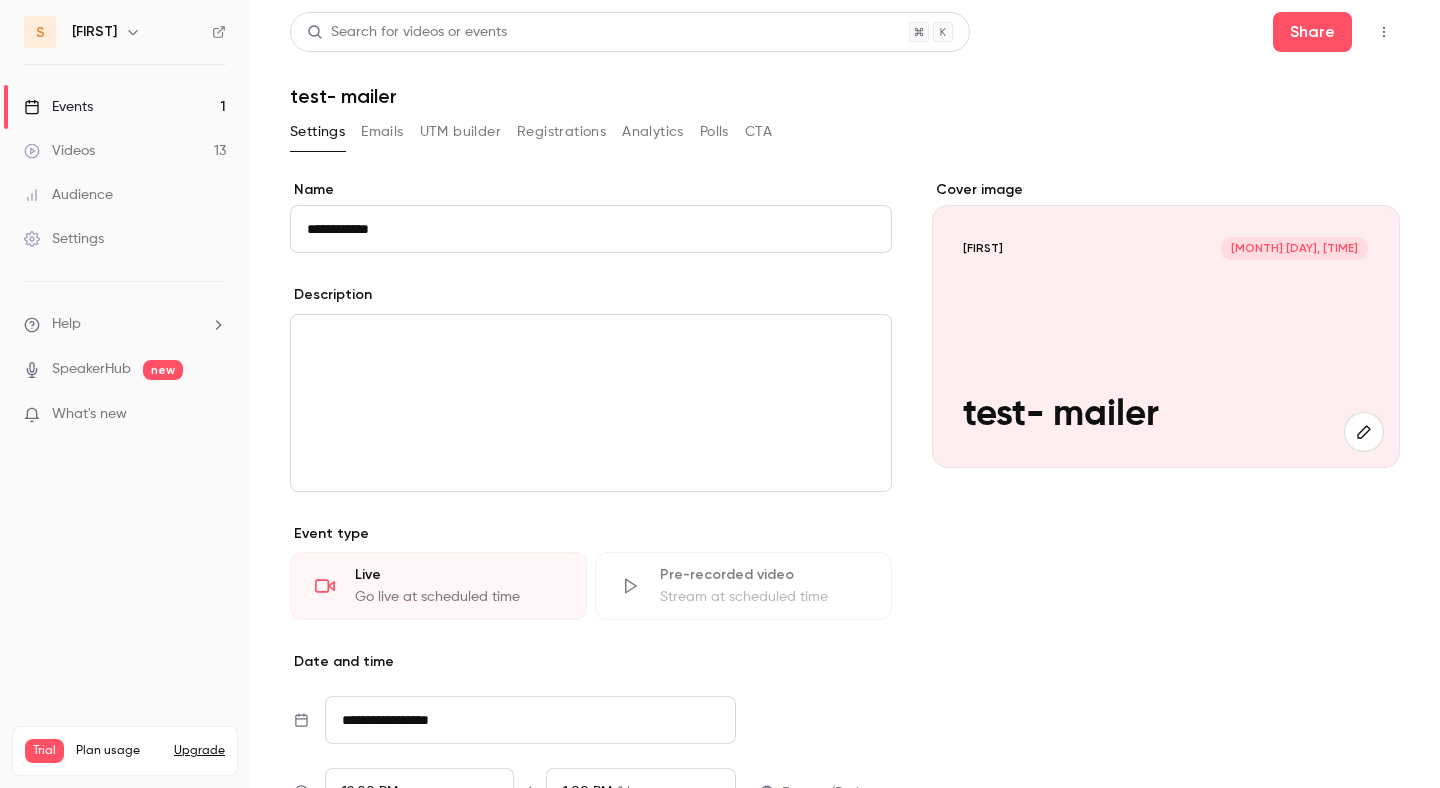 click at bounding box center [1384, 32] 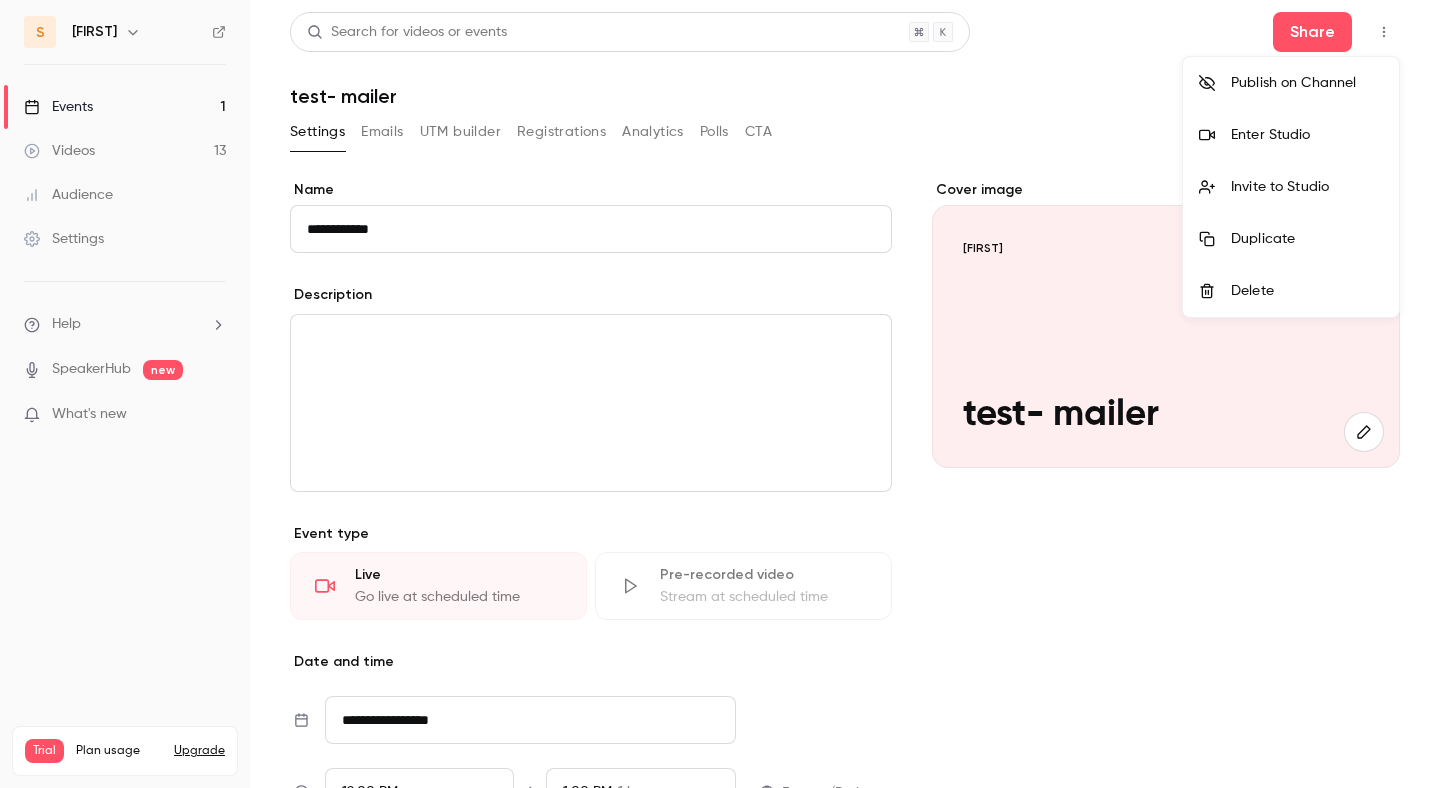 click on "Enter Studio" at bounding box center (1307, 135) 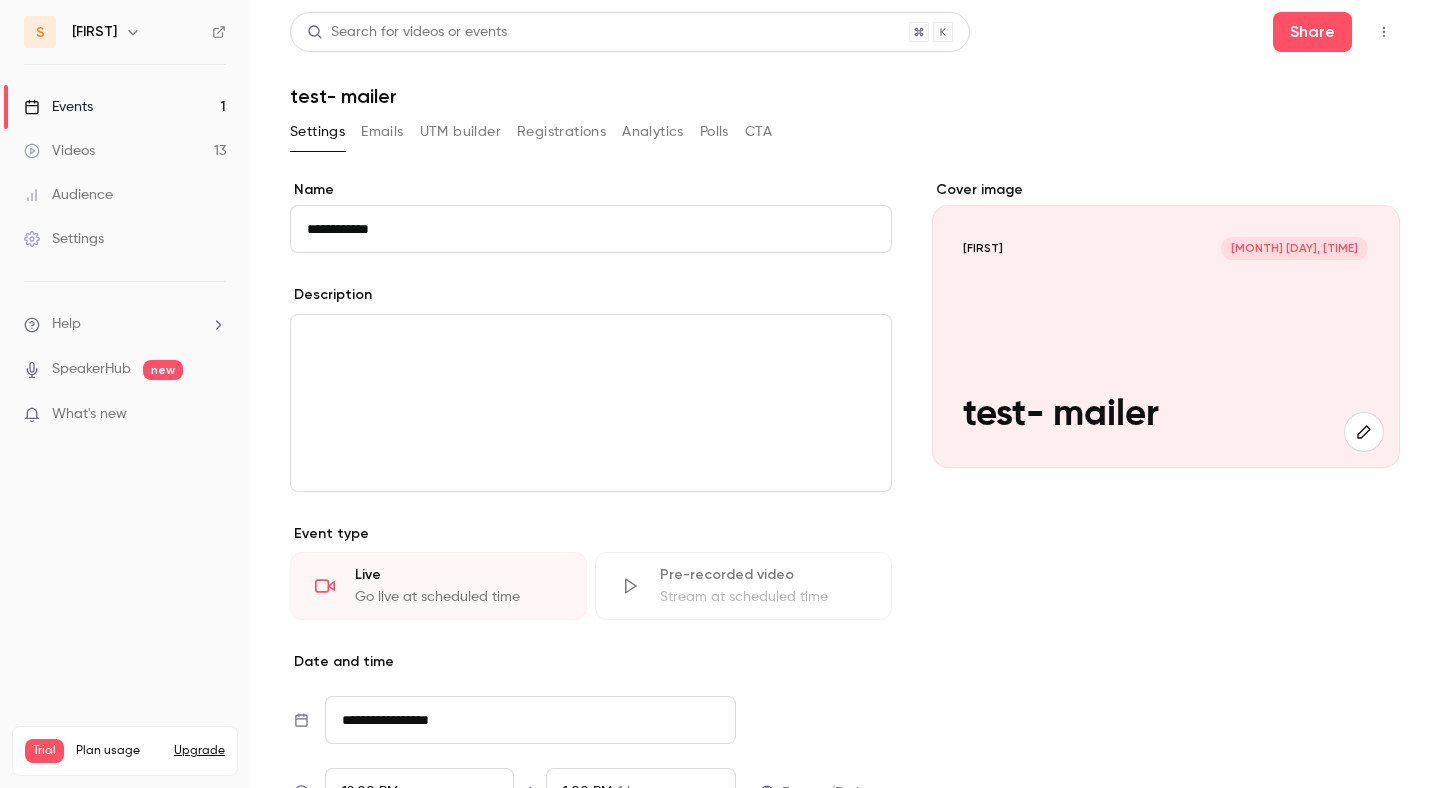 type 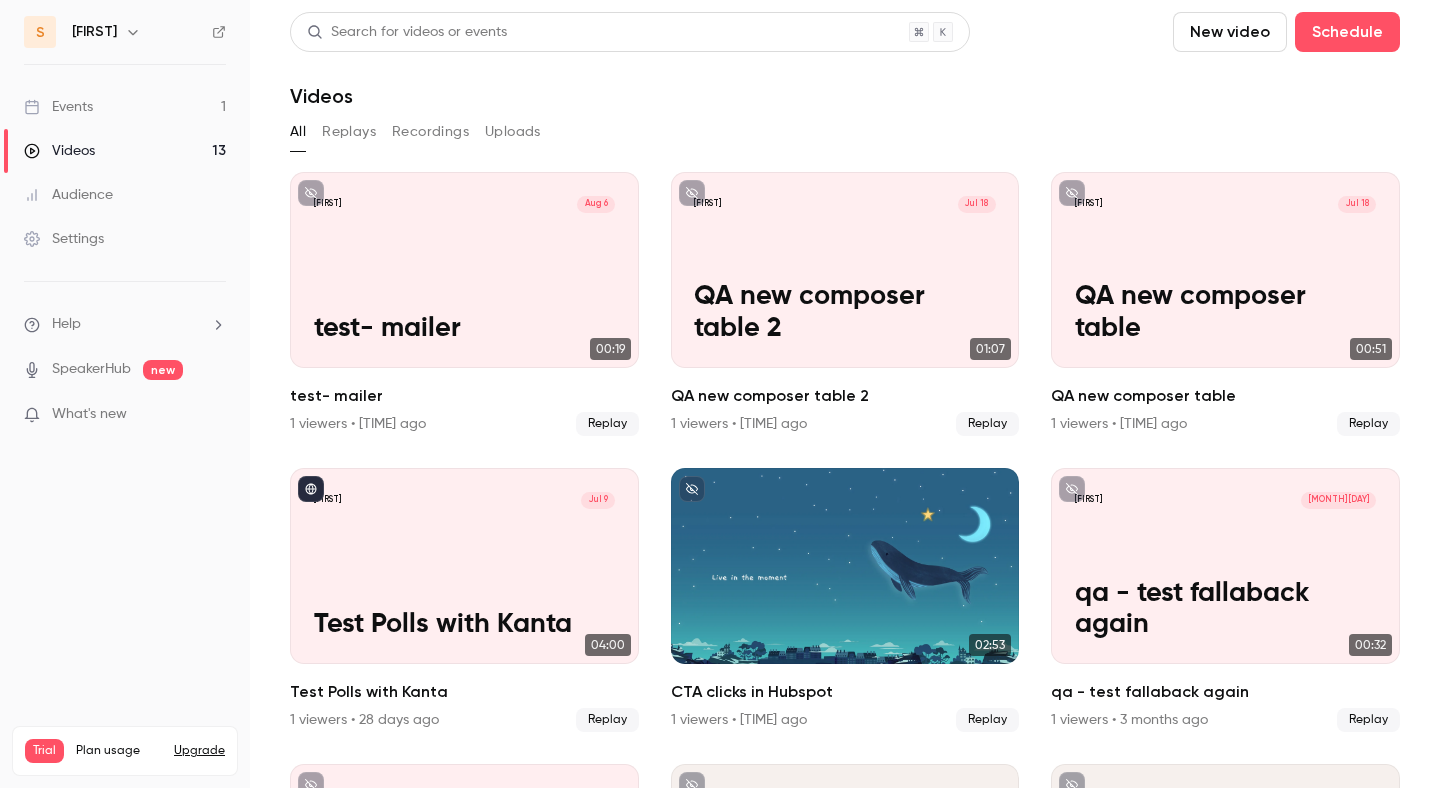 click on "Events 1" at bounding box center [125, 107] 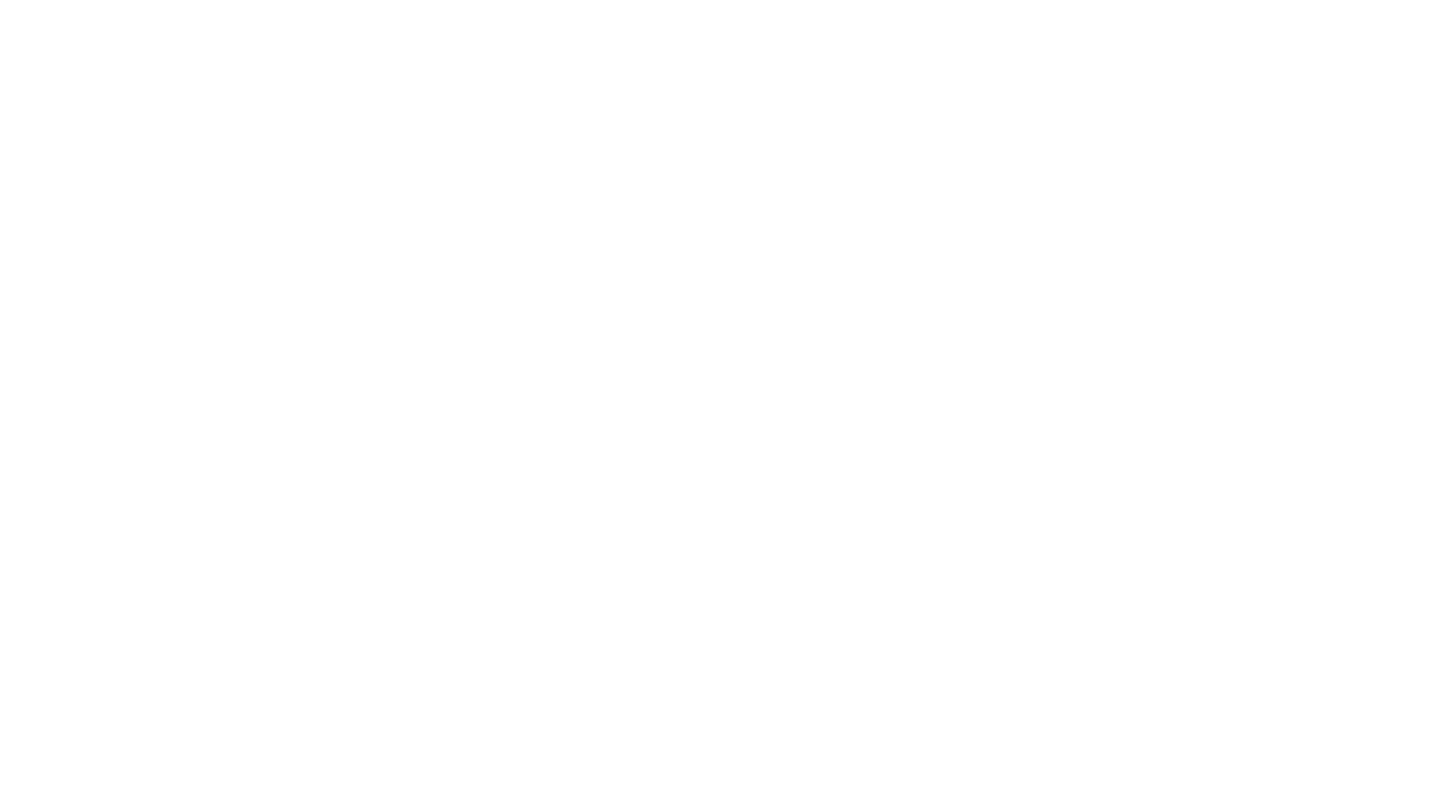 scroll, scrollTop: 0, scrollLeft: 0, axis: both 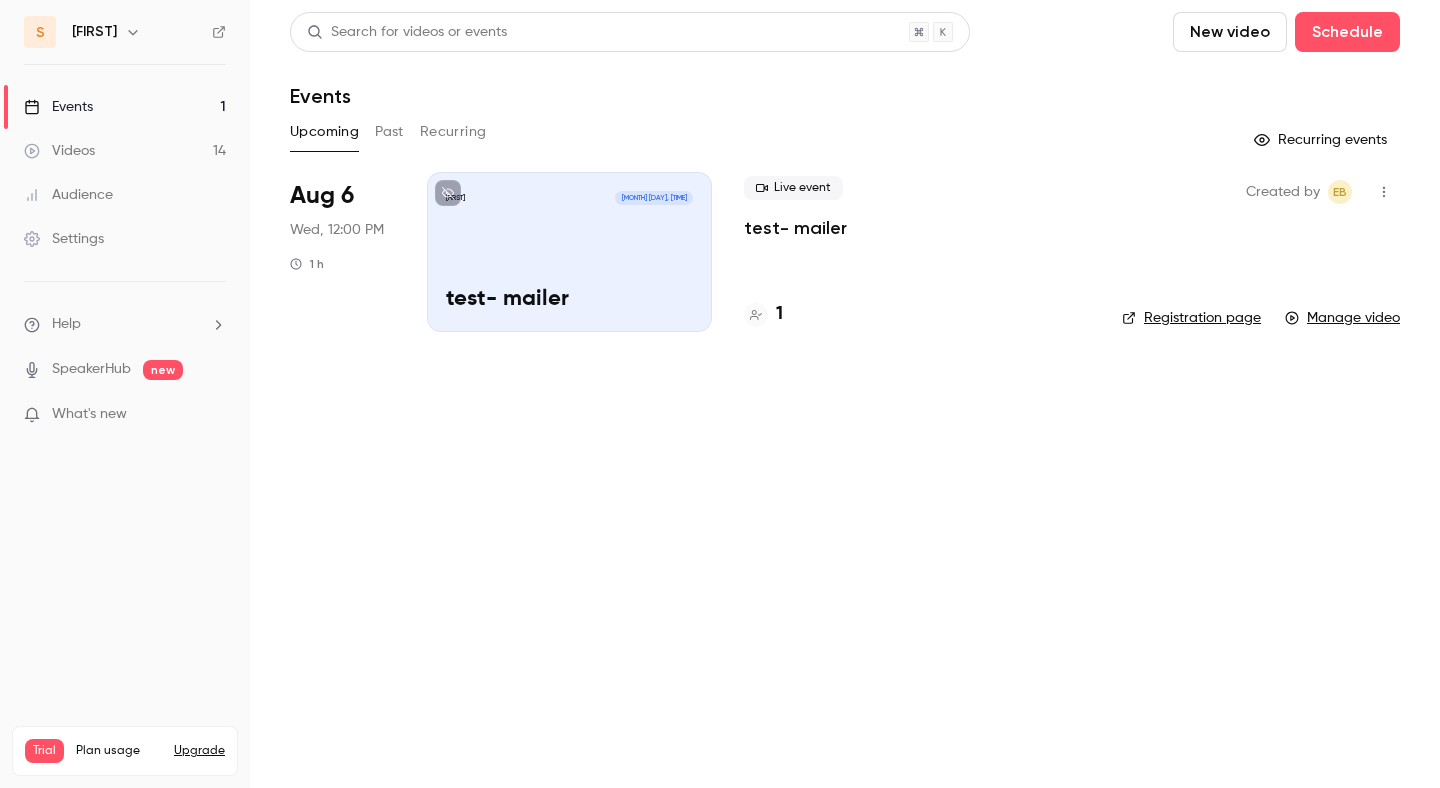 click on "test- mailer" at bounding box center [795, 228] 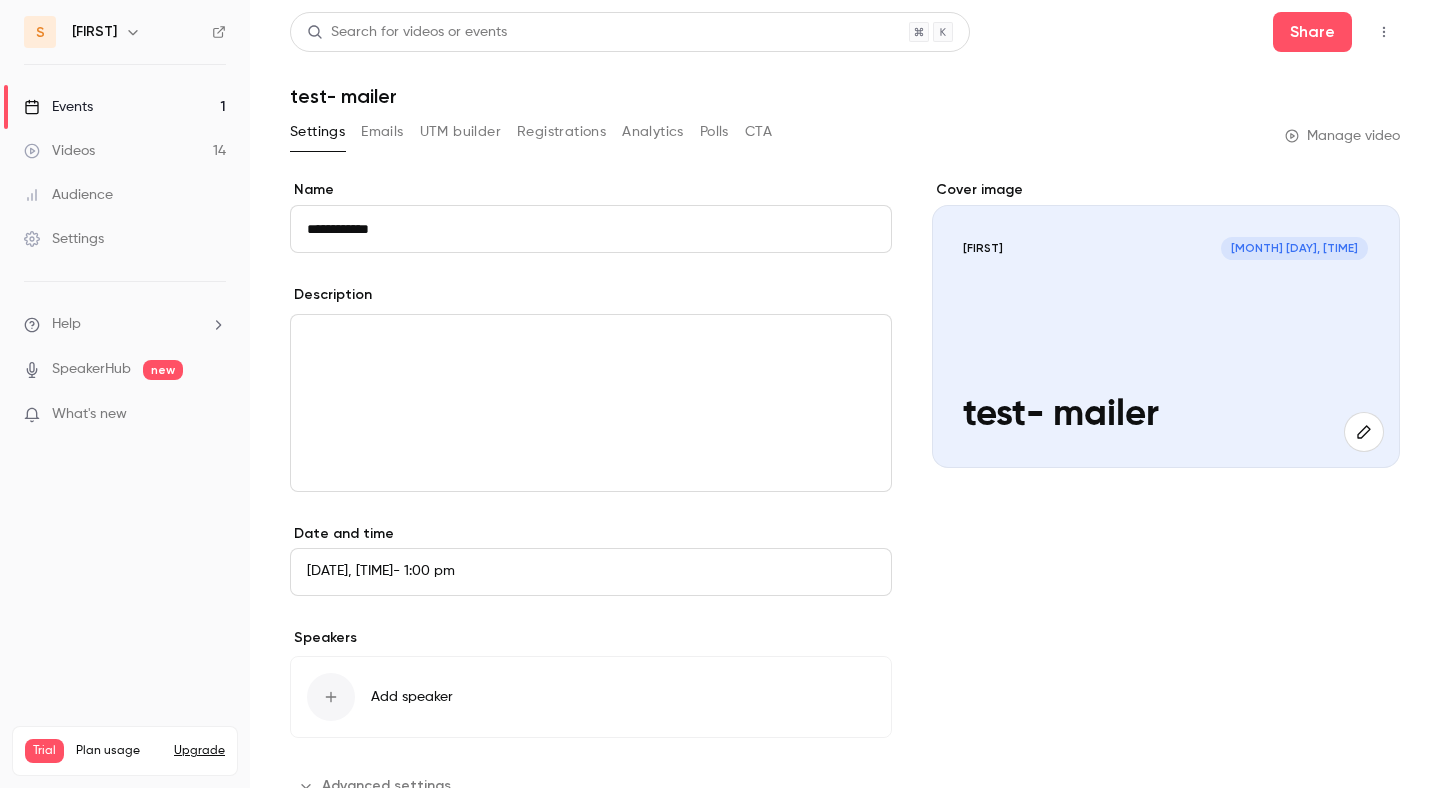click on "UTM builder" at bounding box center [460, 132] 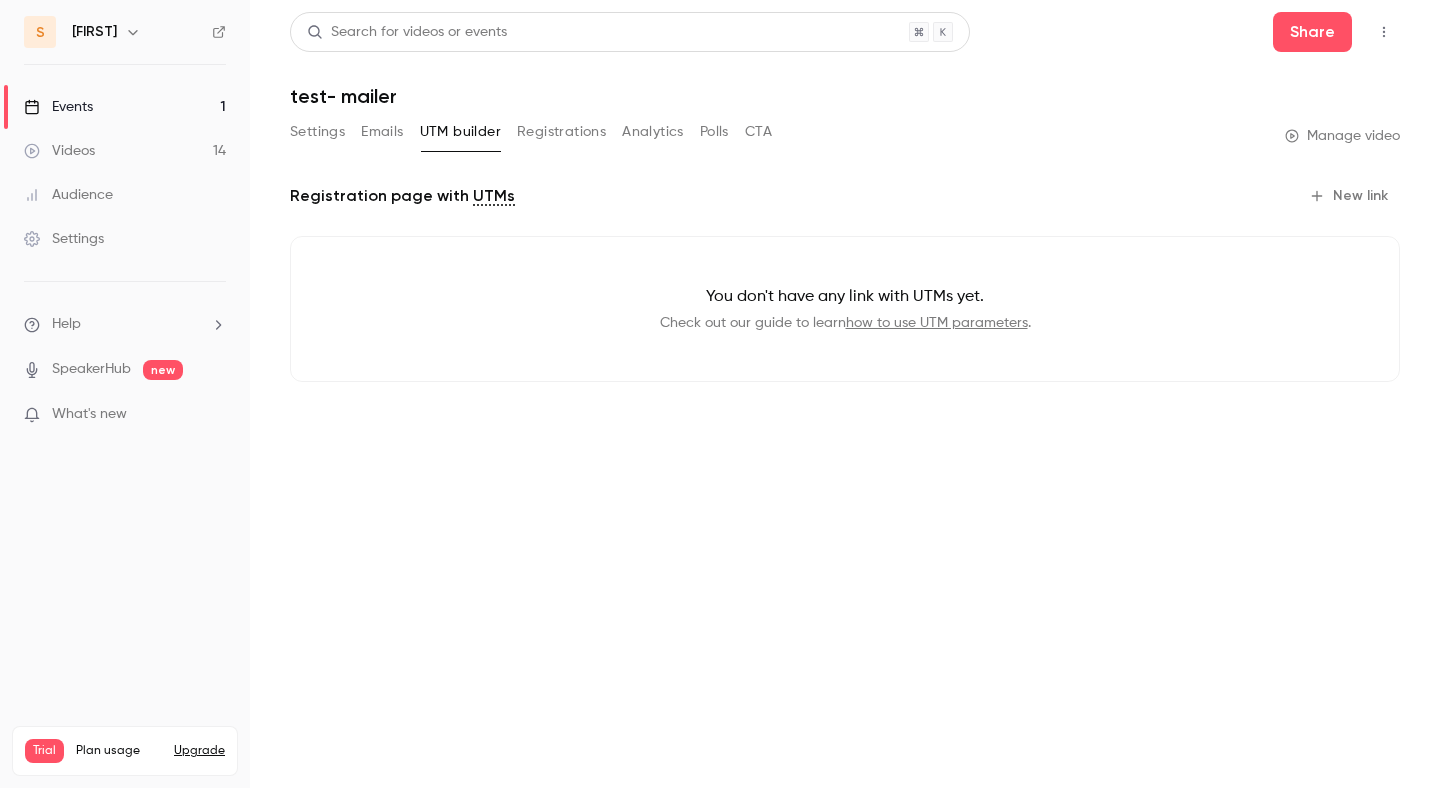 click on "Emails" at bounding box center [382, 132] 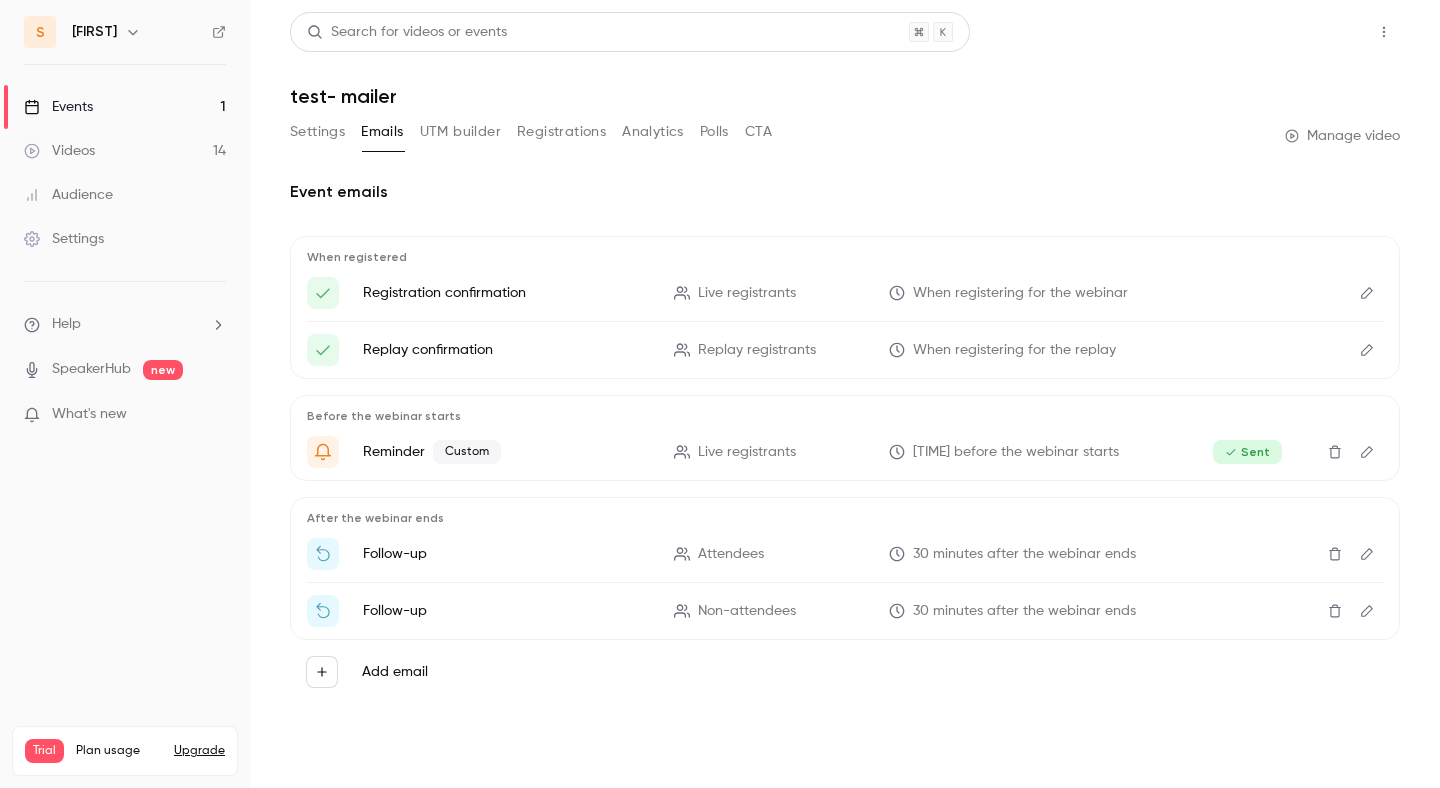 click on "Share" at bounding box center [1312, 32] 